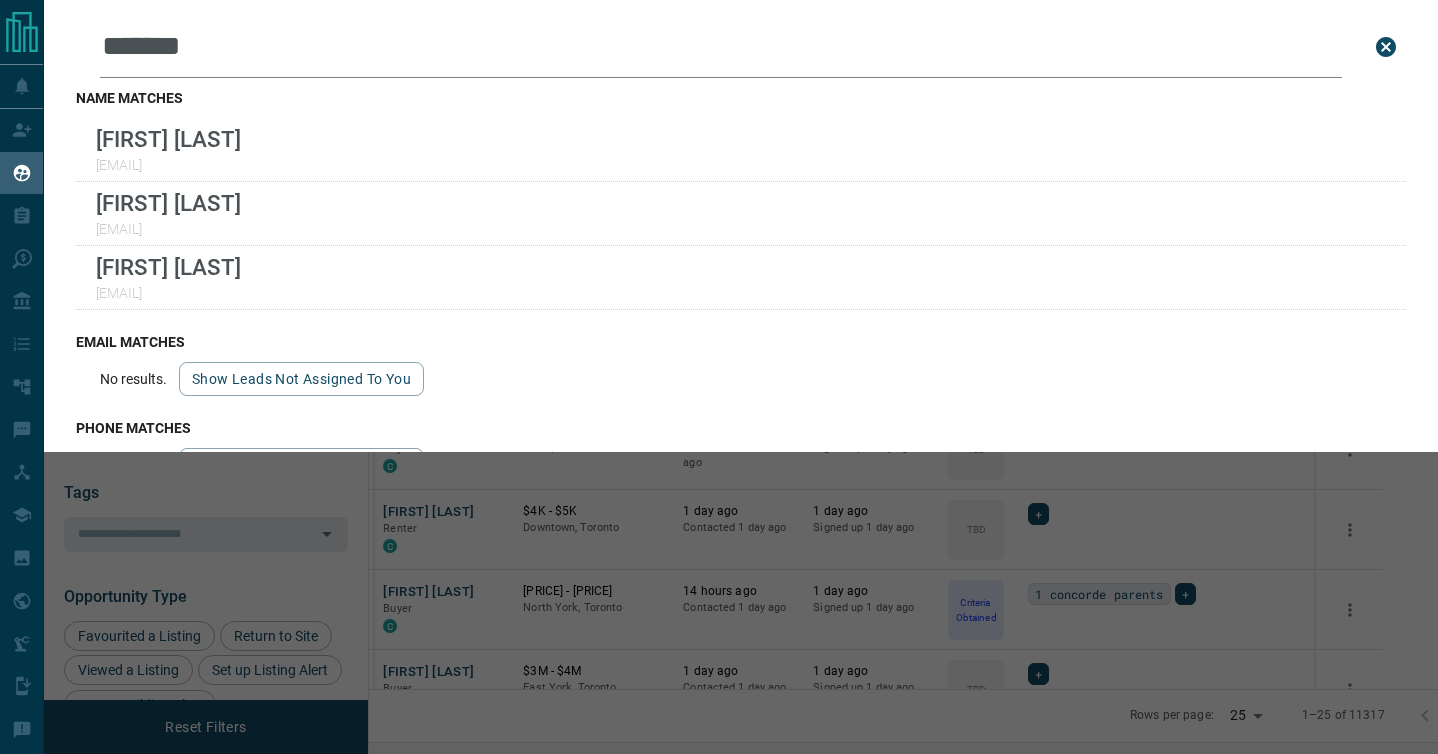 scroll, scrollTop: 0, scrollLeft: 0, axis: both 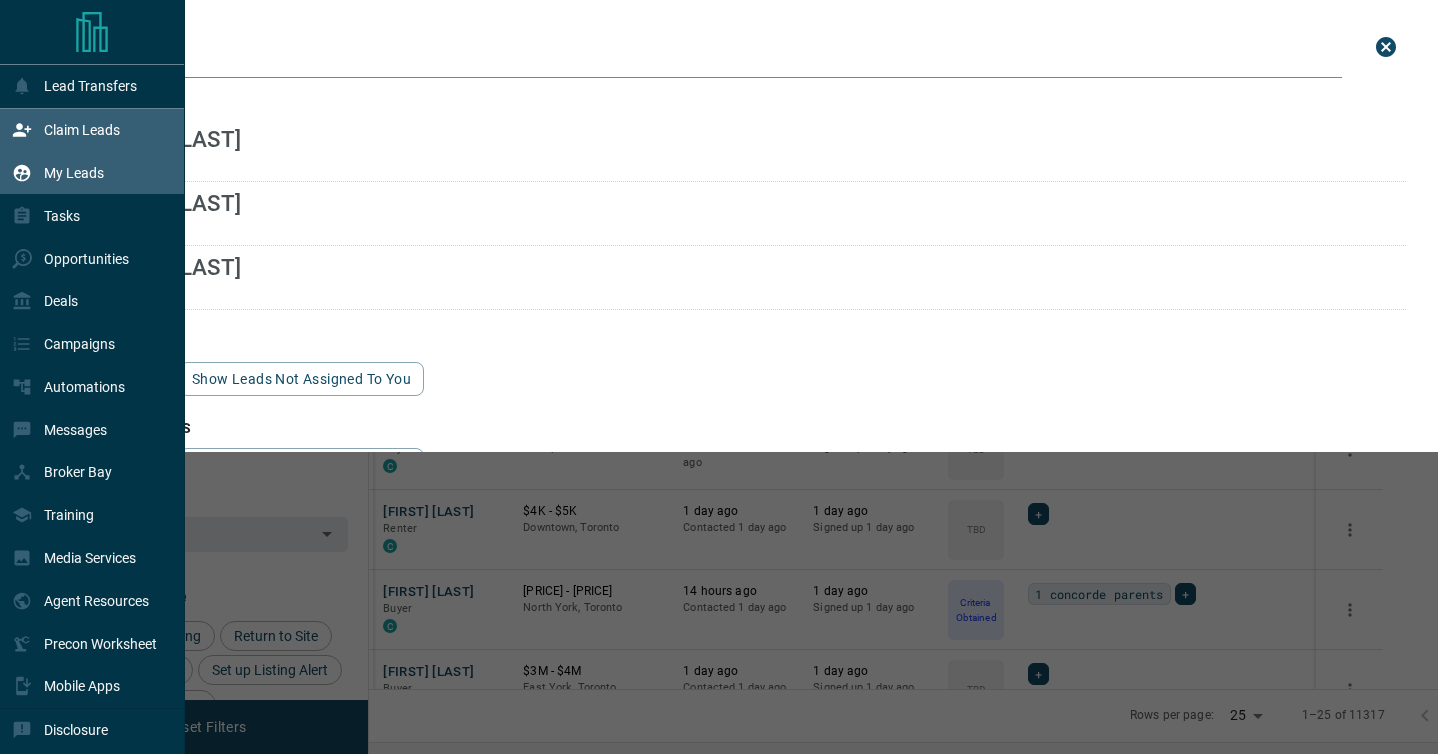 click on "Claim Leads" at bounding box center (82, 130) 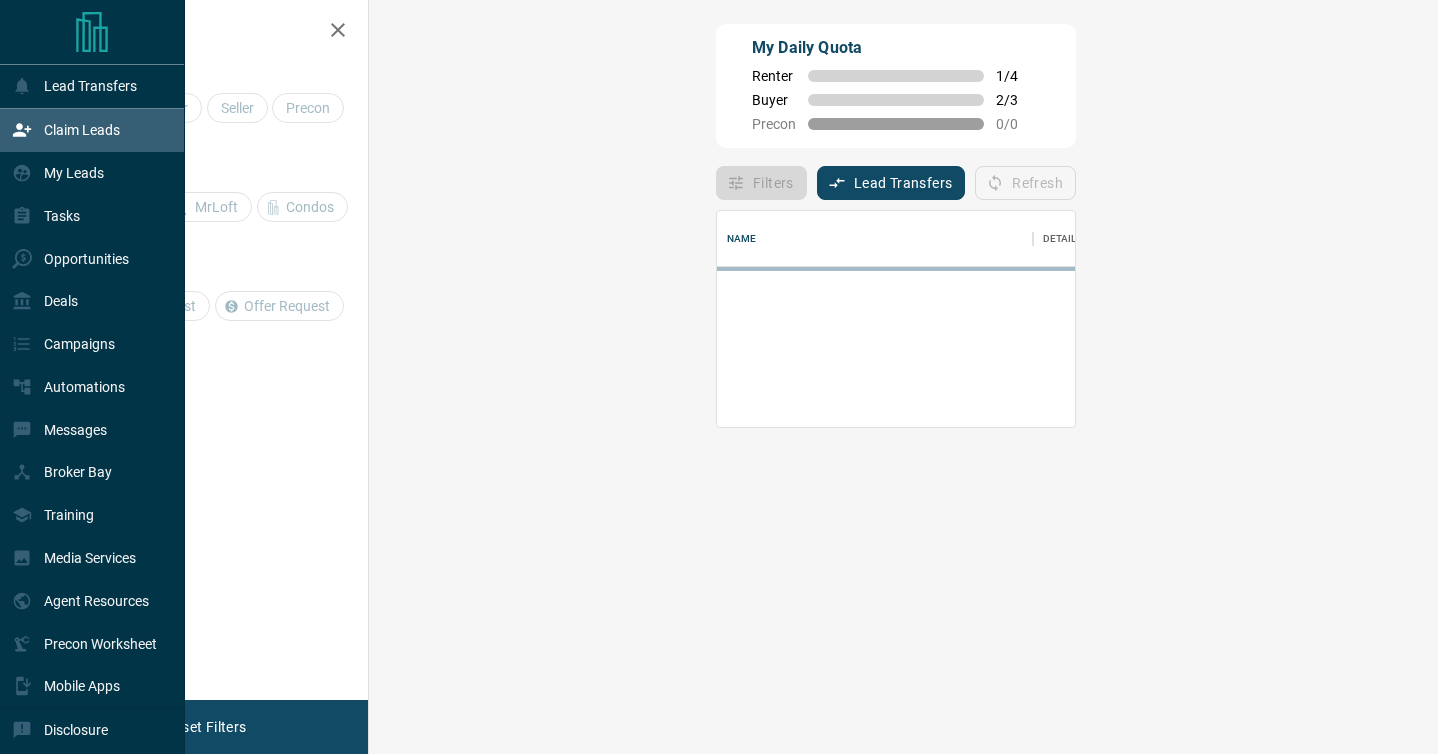 scroll, scrollTop: 1, scrollLeft: 1, axis: both 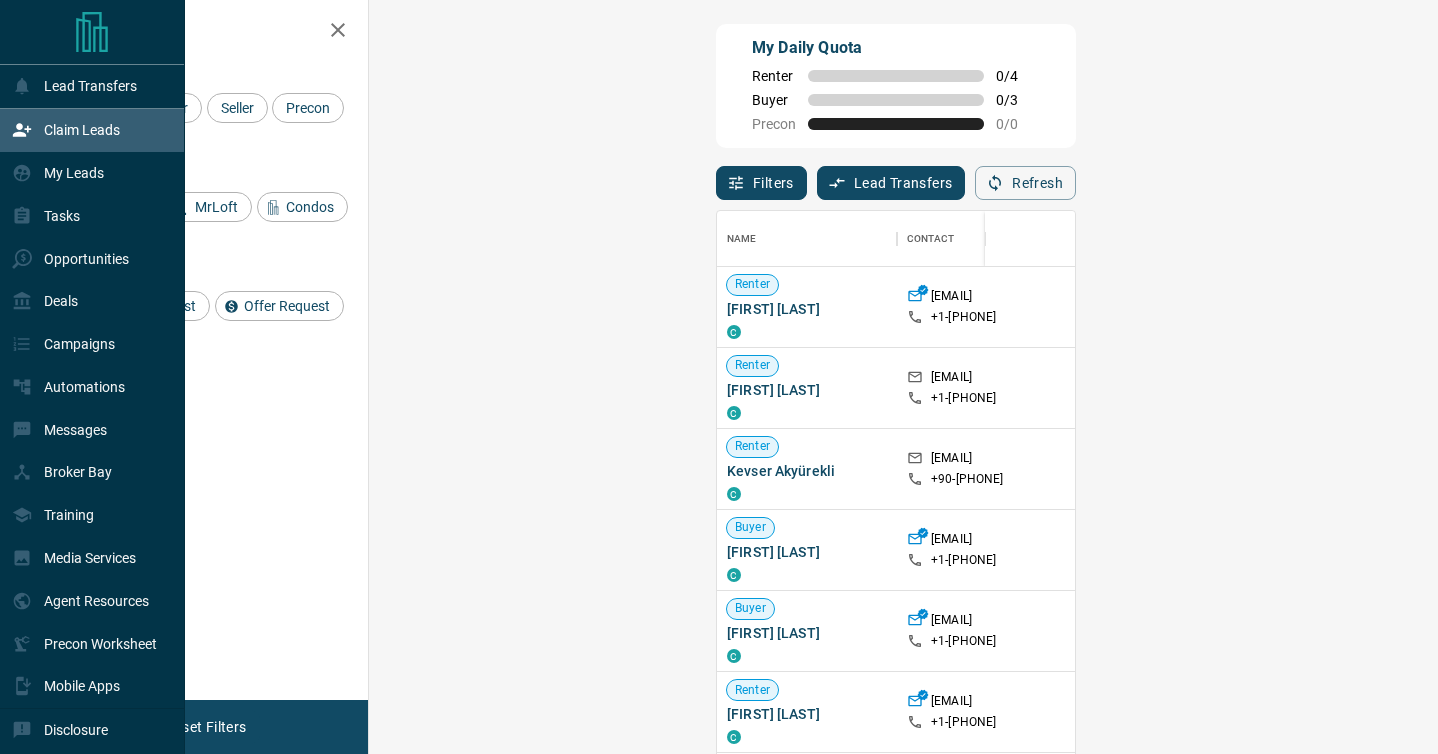 click on "Claim Leads" at bounding box center (82, 130) 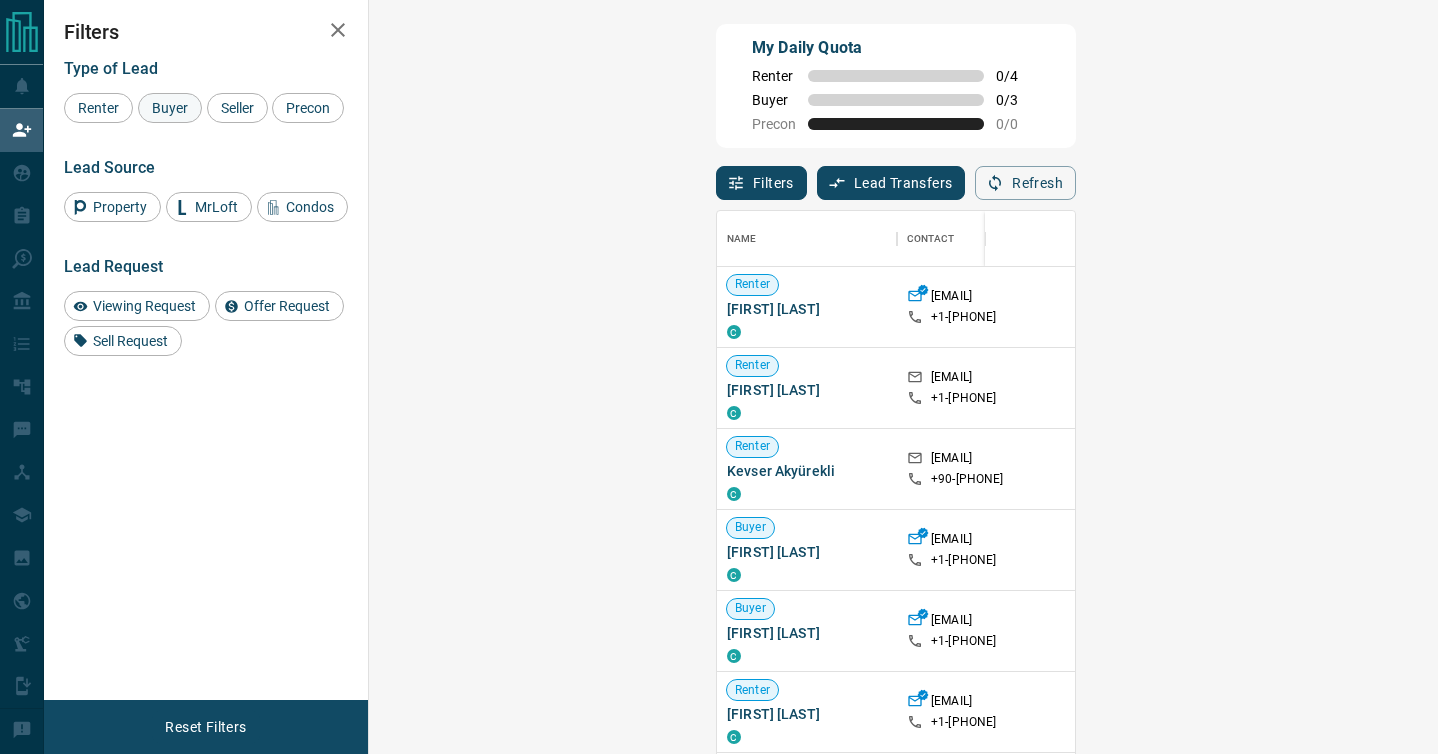 click on "Buyer" at bounding box center [170, 108] 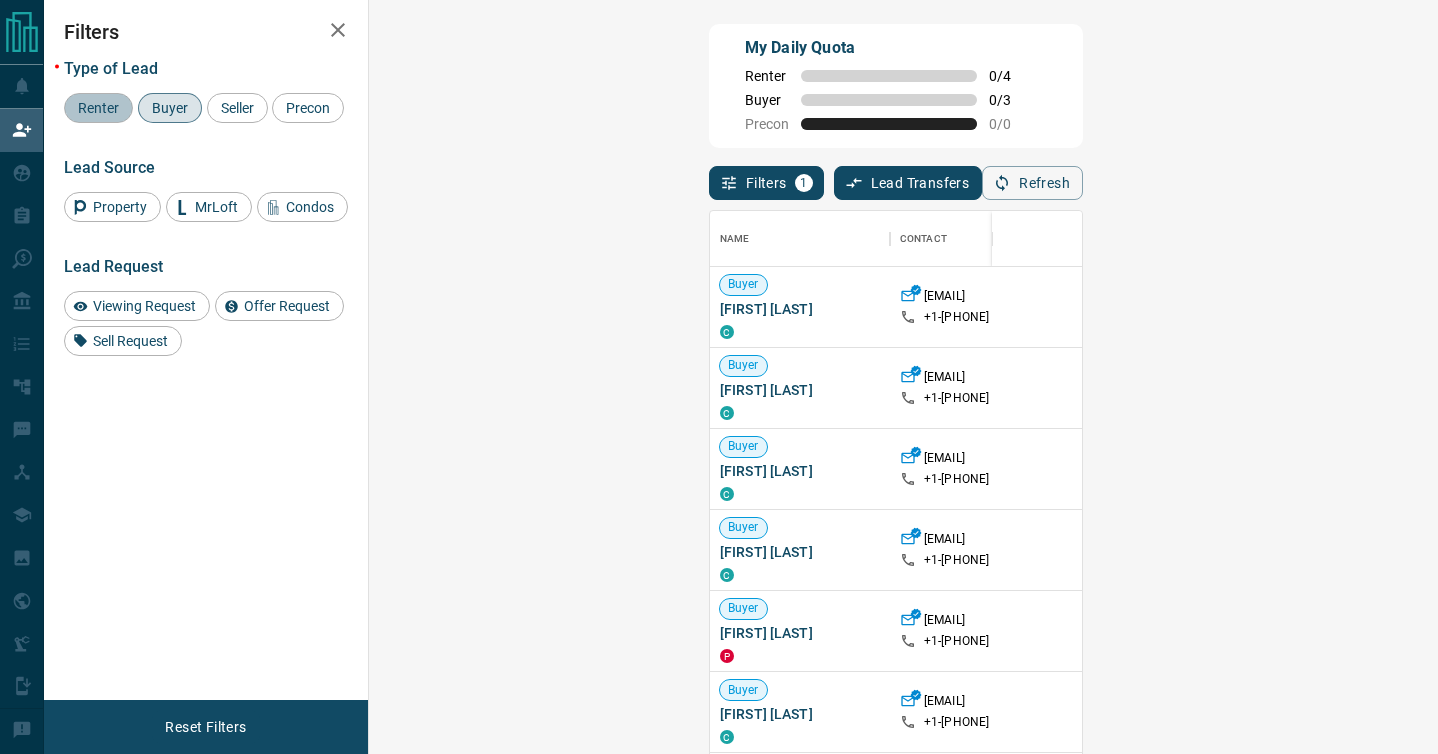 click on "Renter" at bounding box center (98, 108) 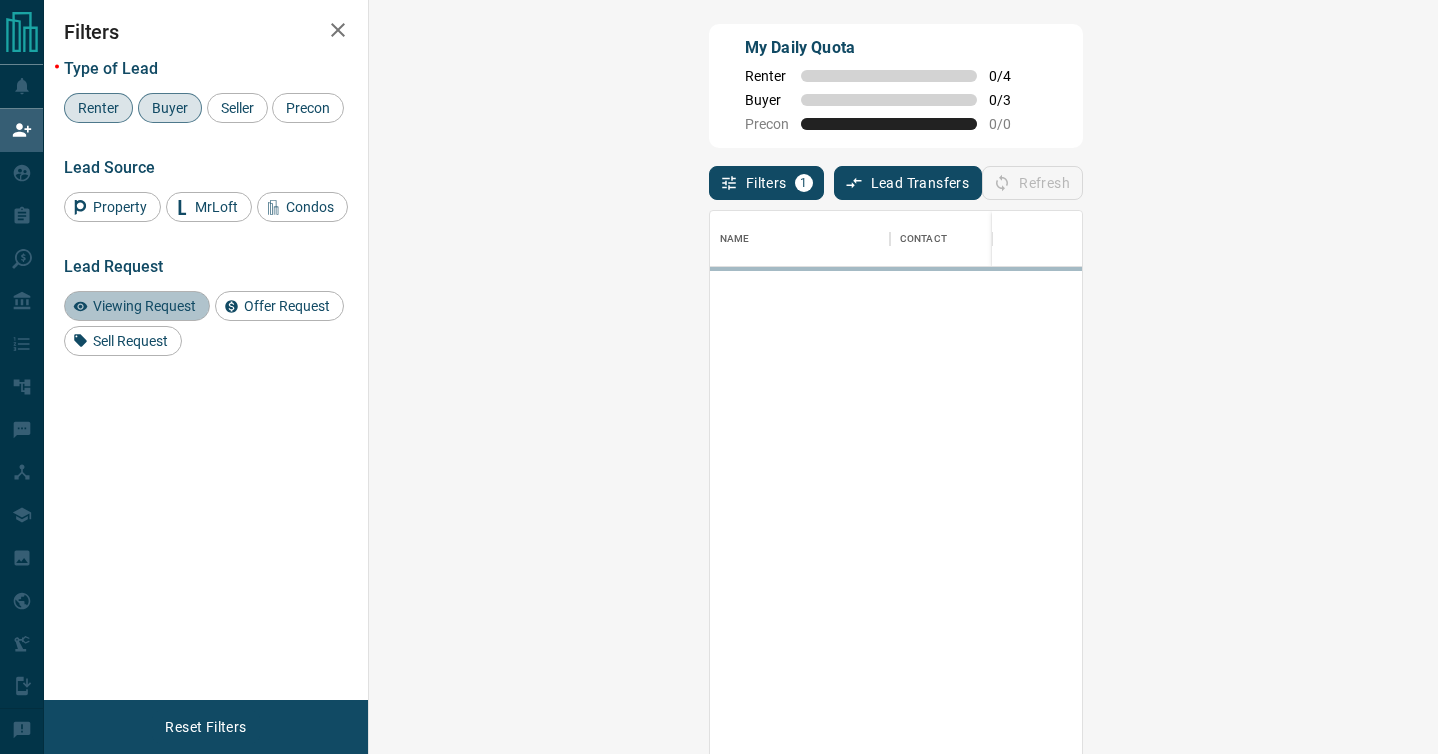 click on "Viewing Request" at bounding box center (144, 306) 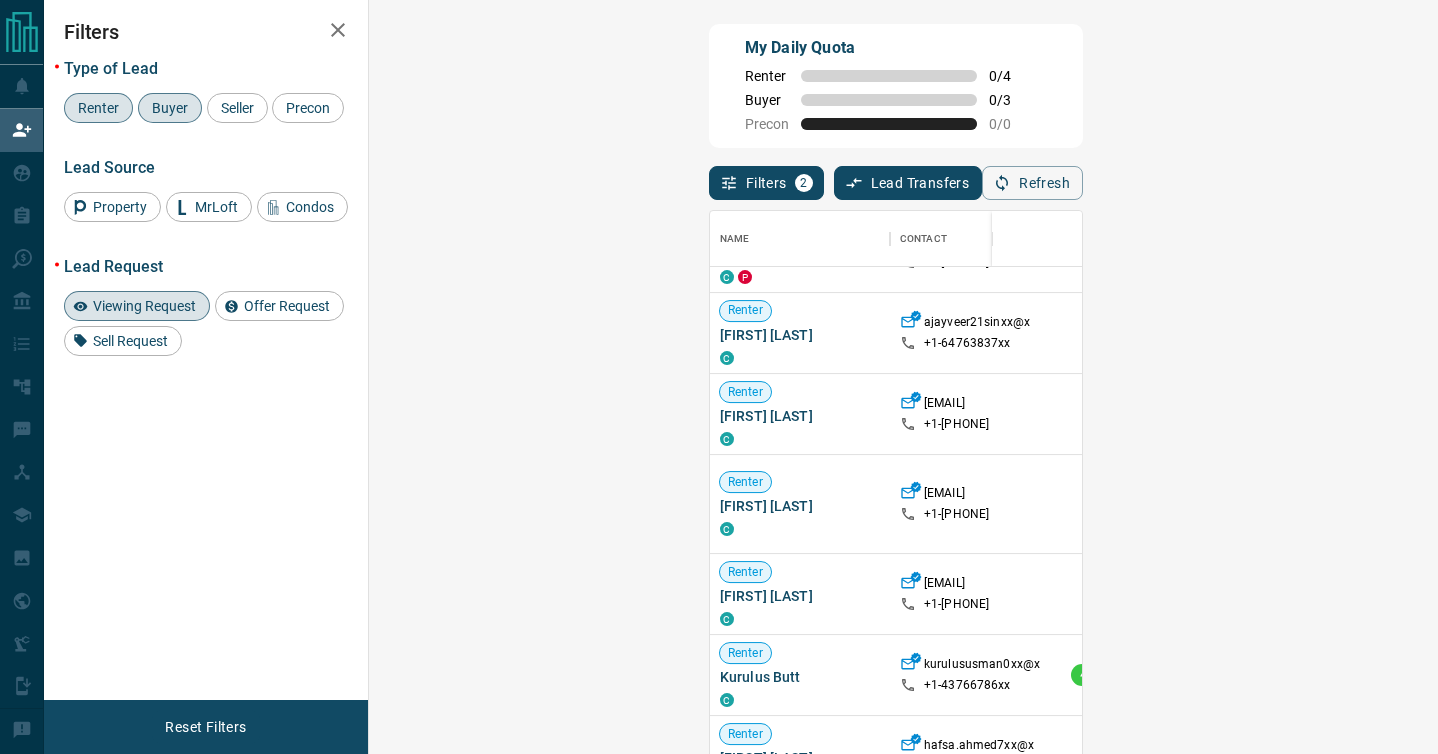 scroll, scrollTop: 1494, scrollLeft: 0, axis: vertical 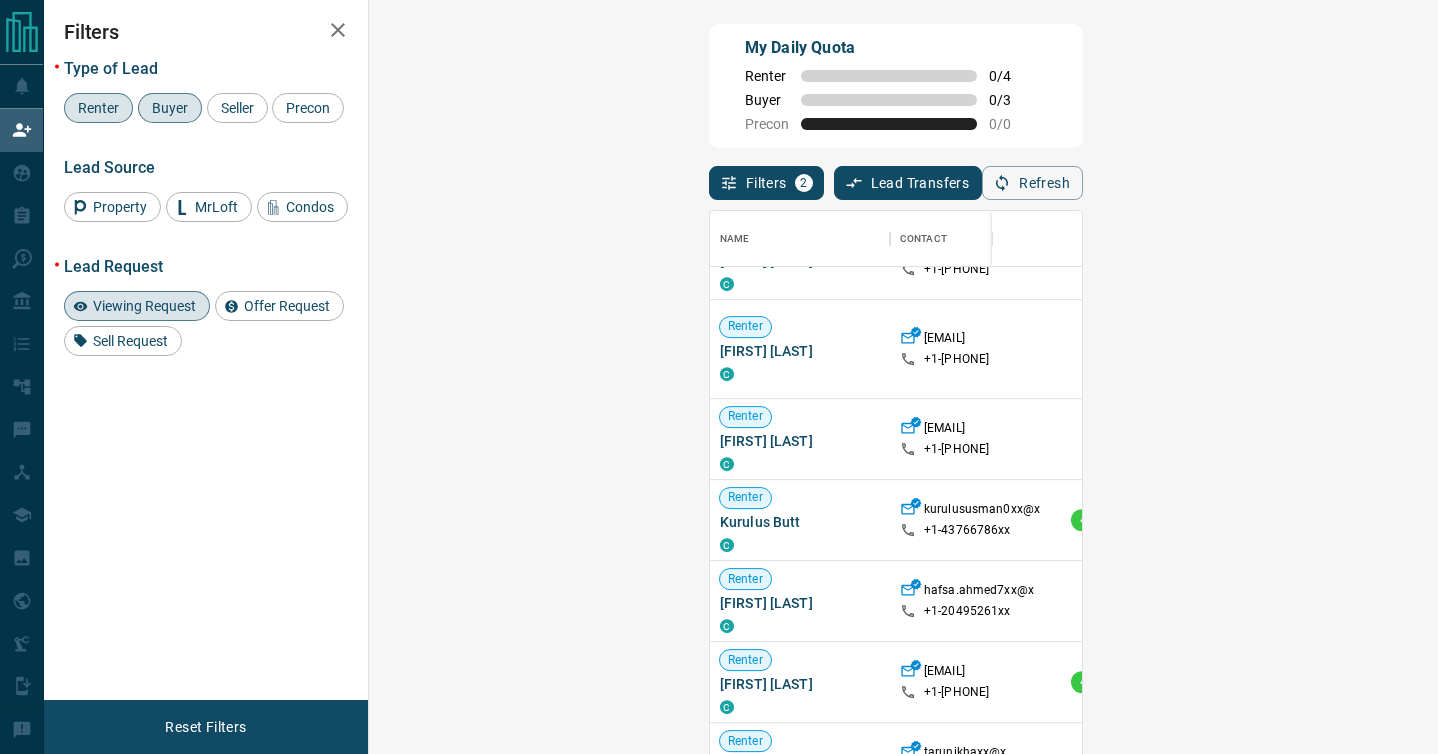 click on "Viewing Request   ( 2 )" at bounding box center (1537, 520) 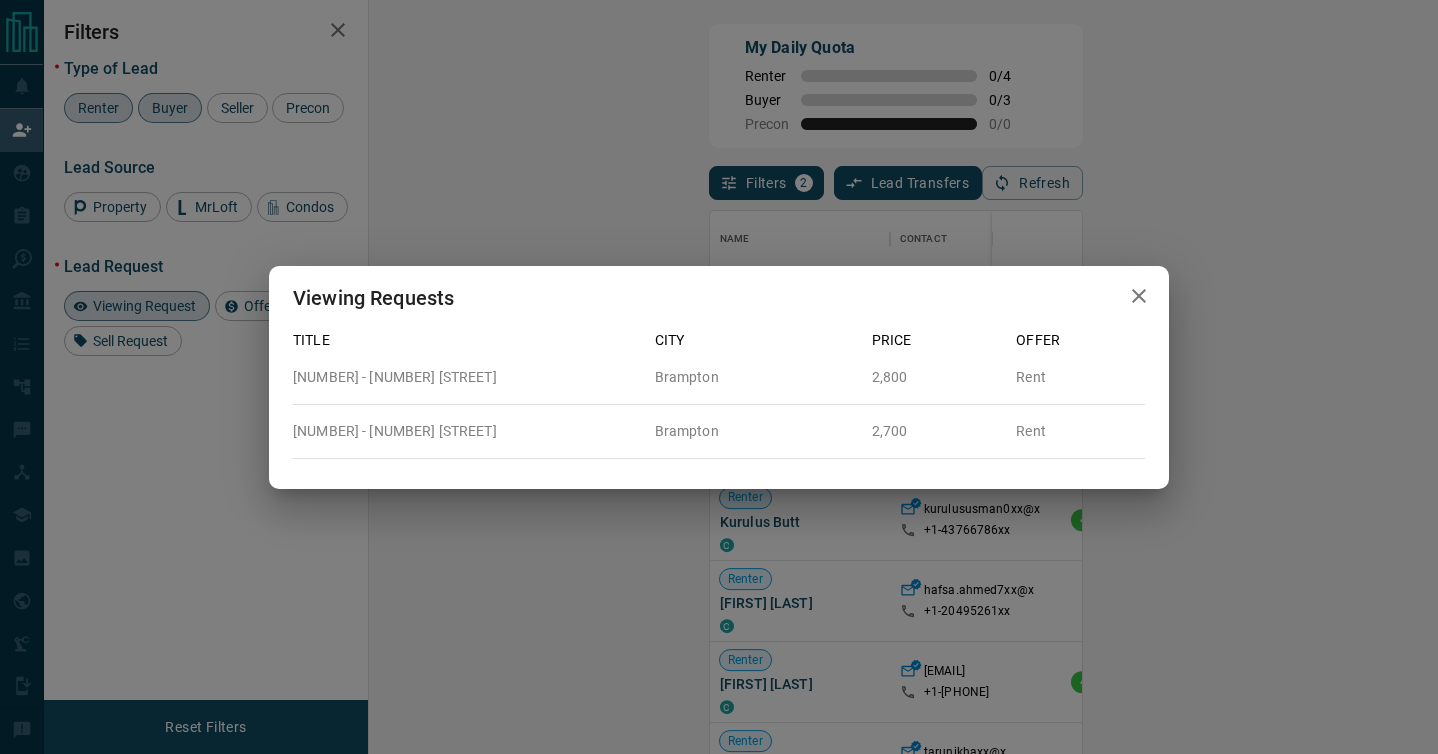 click 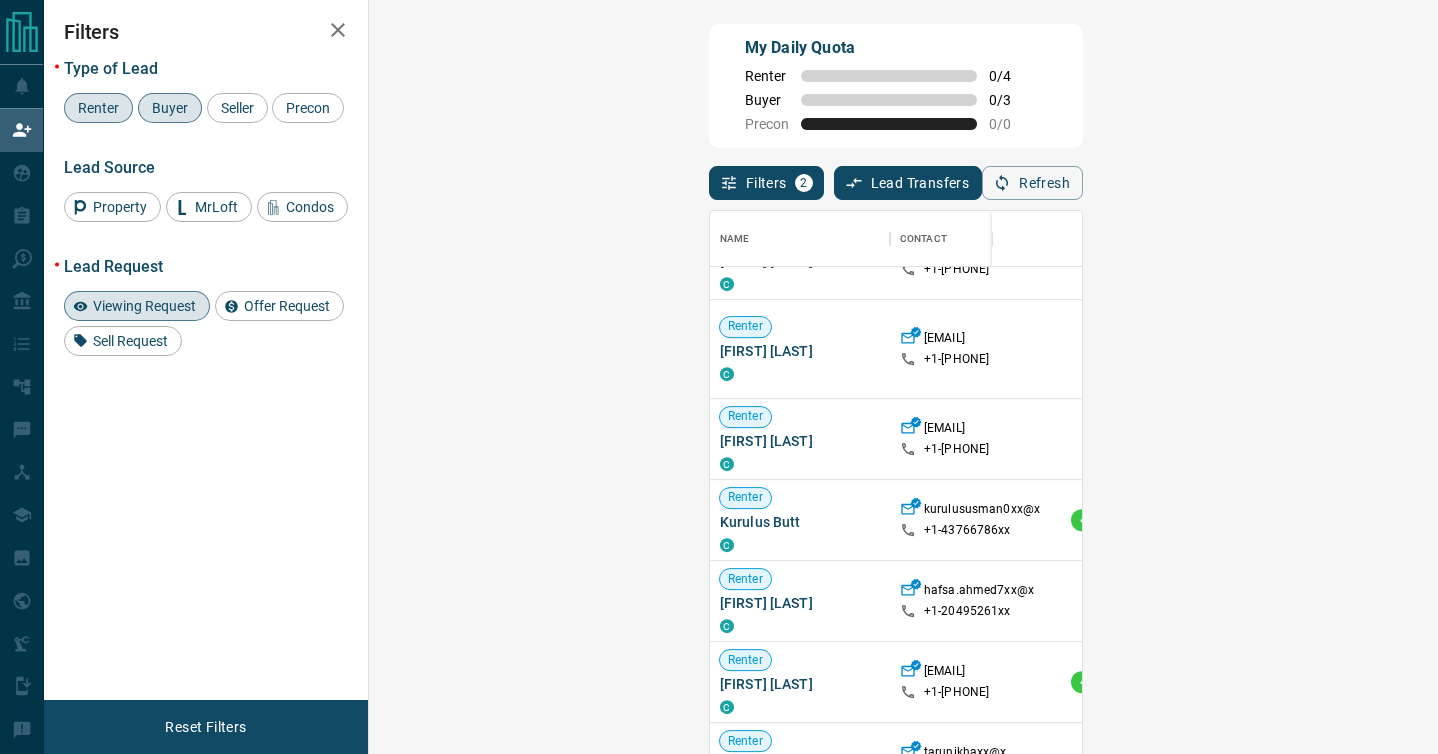 click on "Renter" at bounding box center [98, 108] 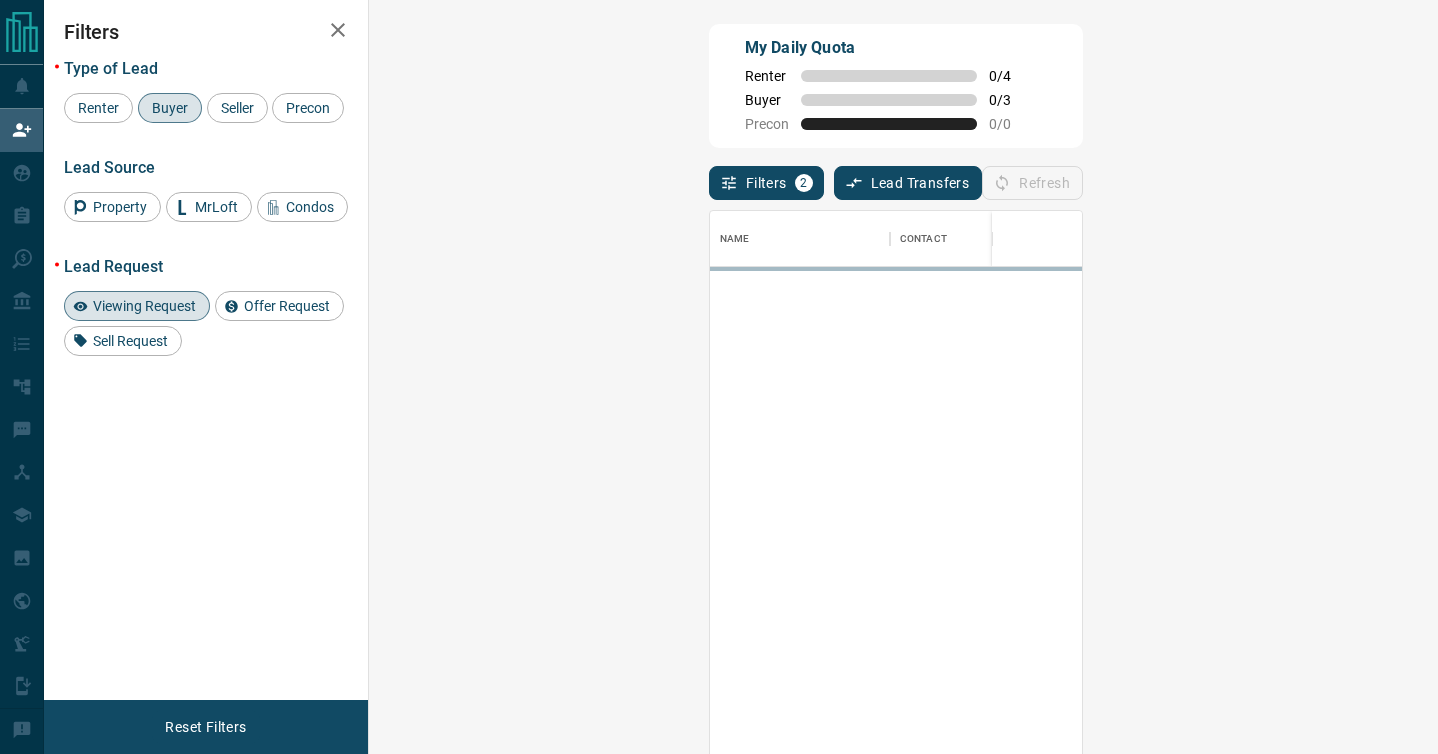 scroll, scrollTop: 0, scrollLeft: 0, axis: both 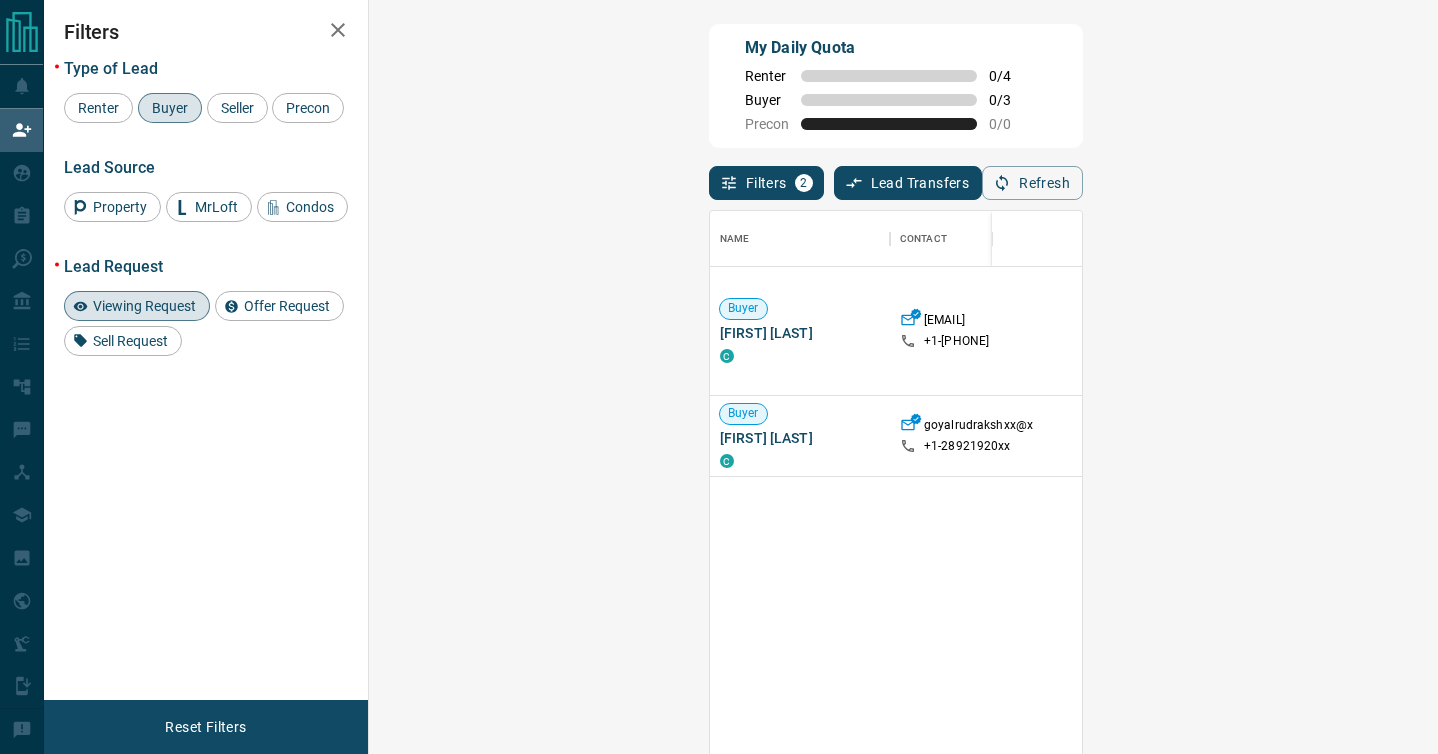 click on "Viewing Request" at bounding box center (144, 306) 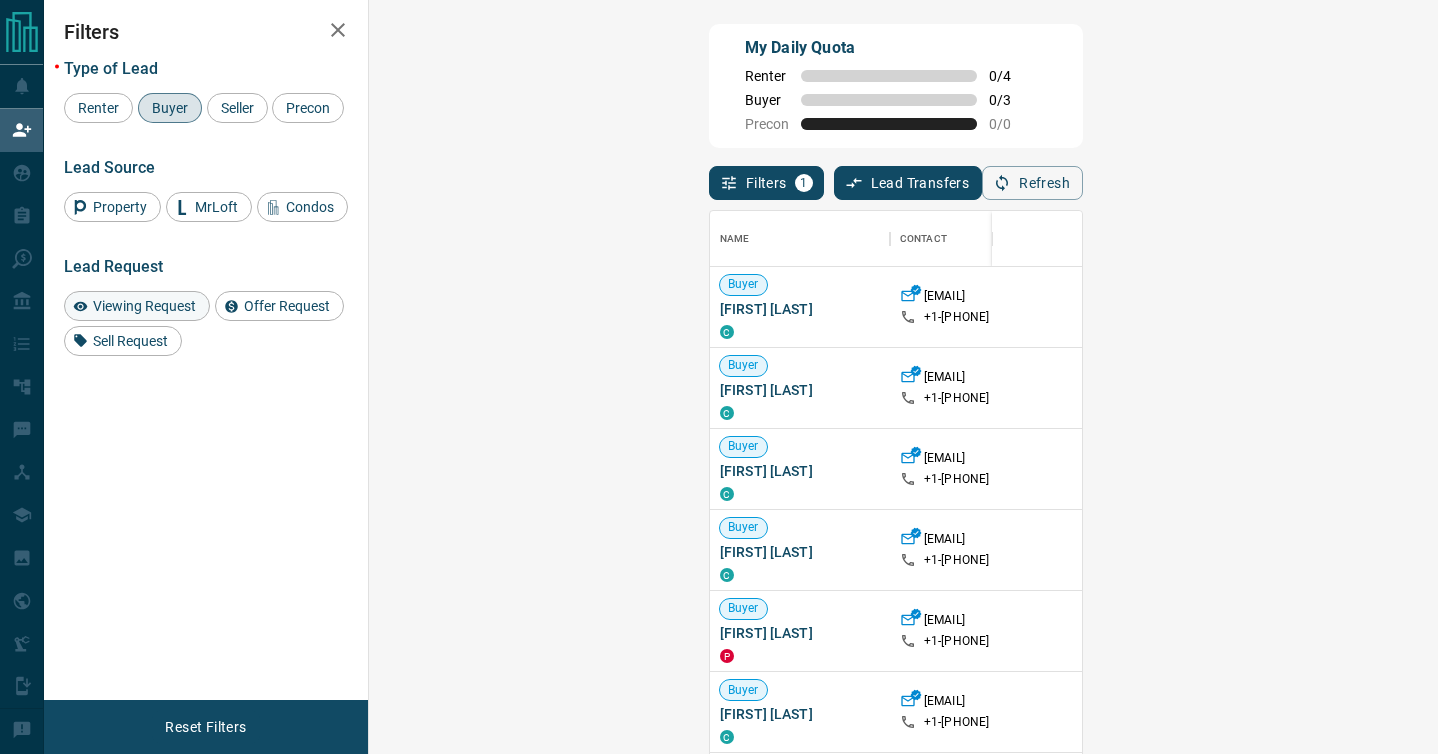 click on "Viewing Request" at bounding box center [144, 306] 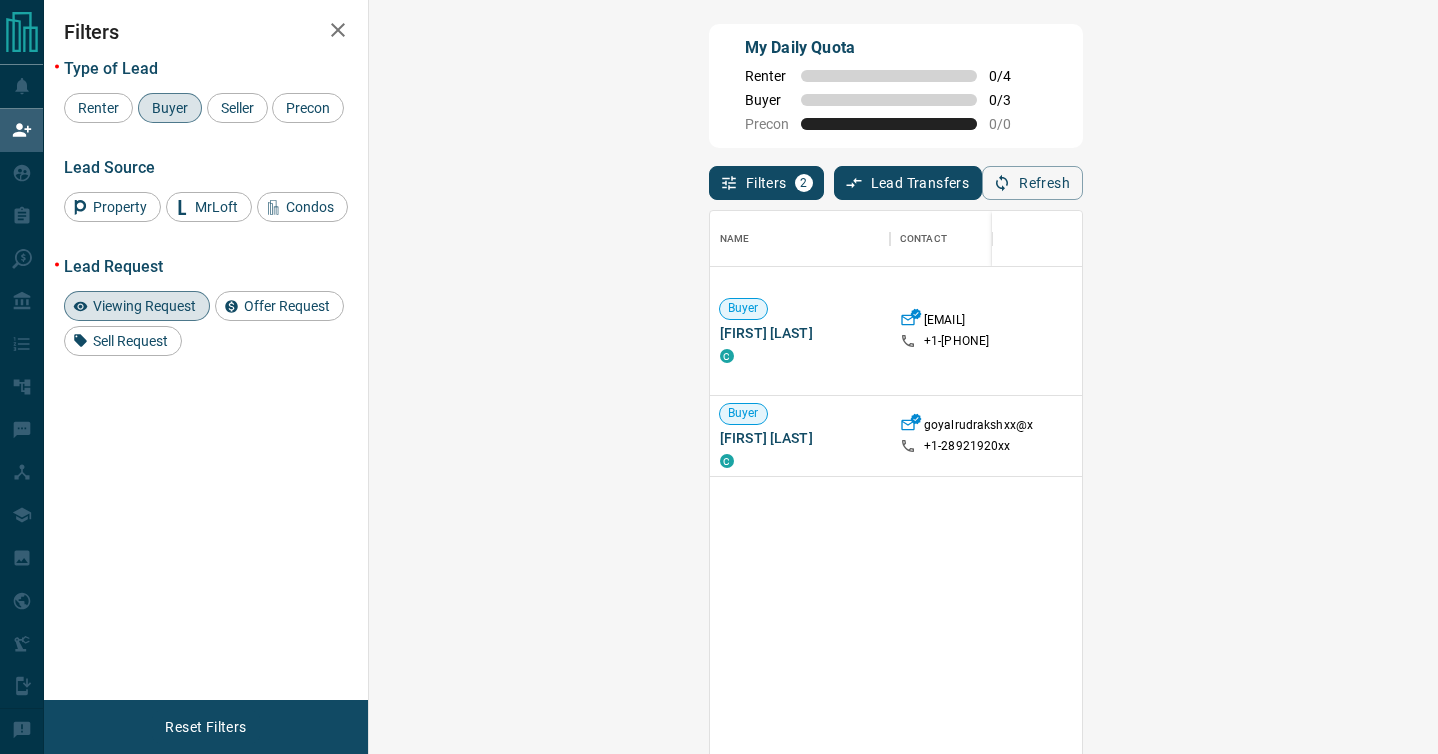 click on "Viewing Request   ( 1 )" at bounding box center [1537, 331] 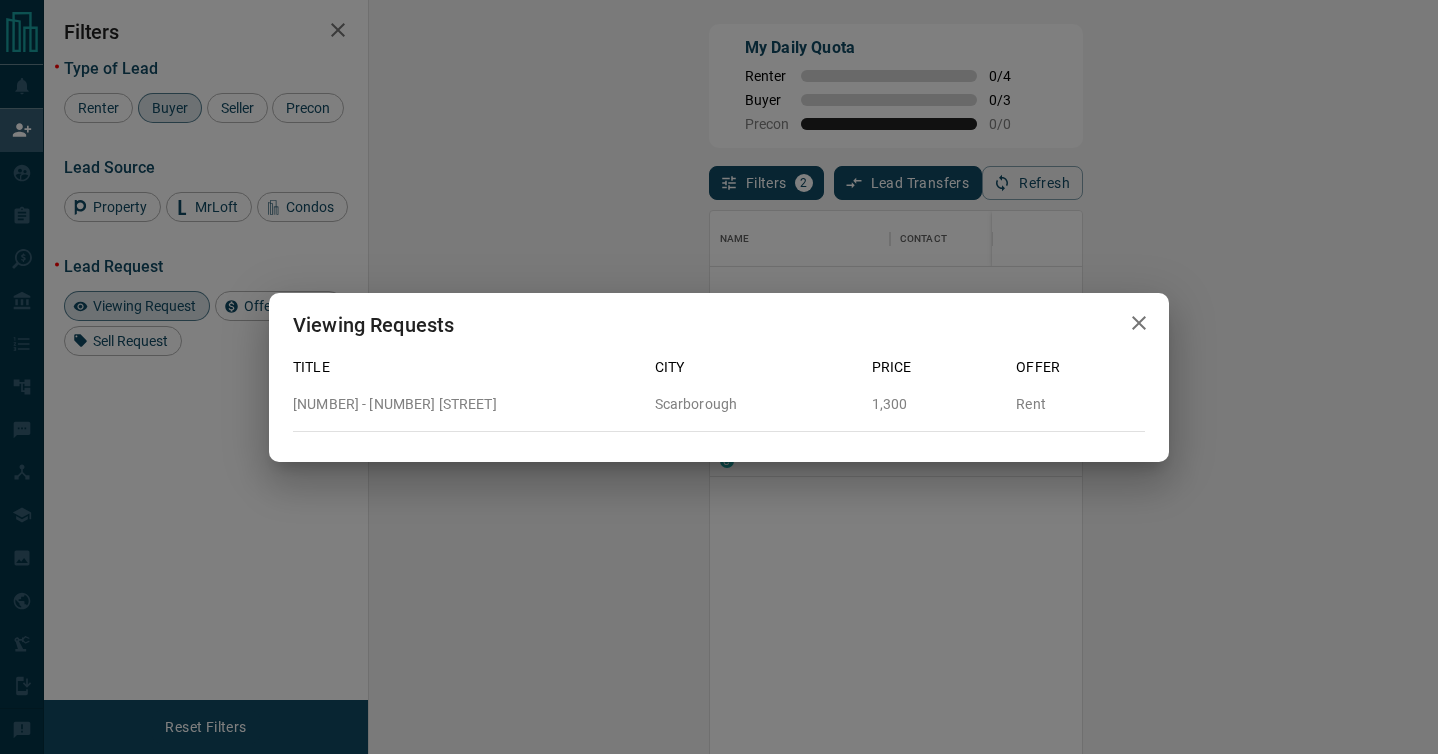 click 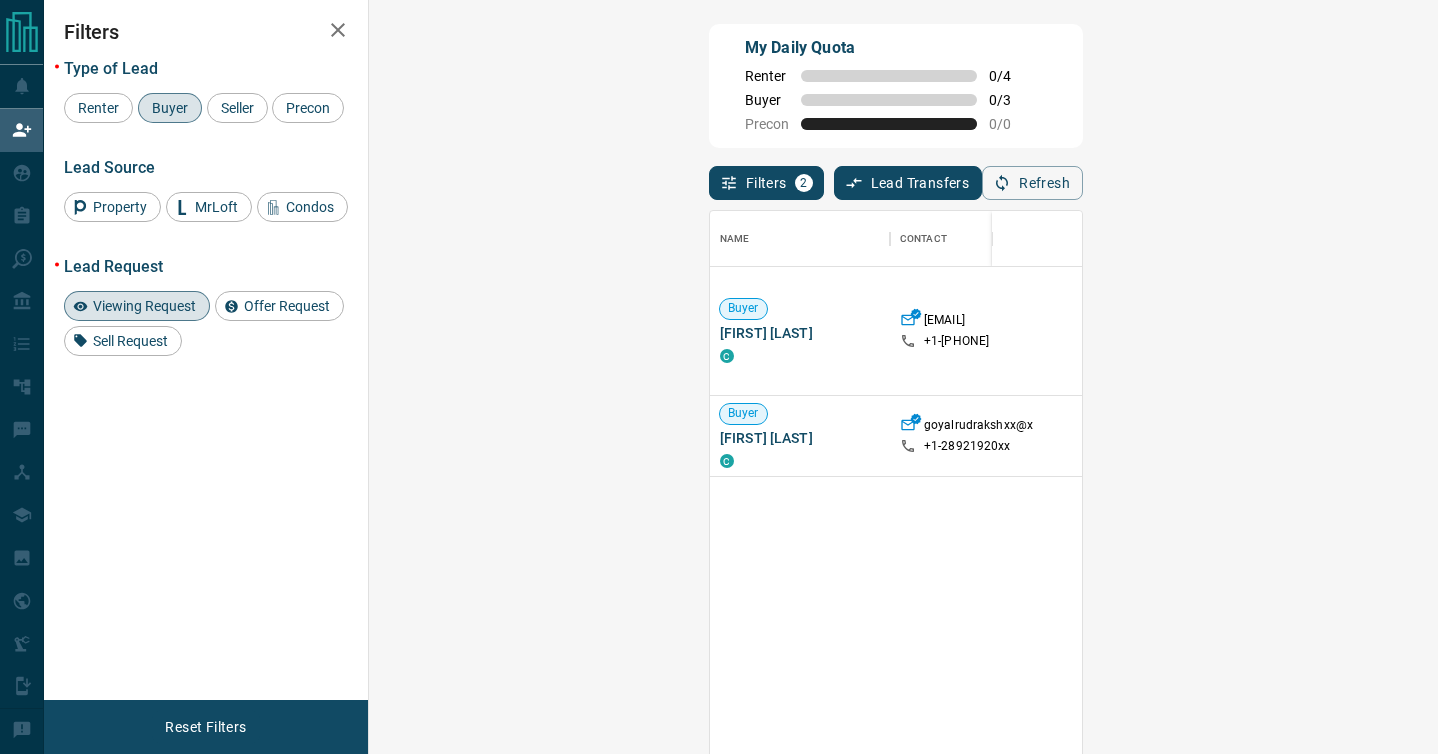 click on "Viewing Request" at bounding box center [144, 306] 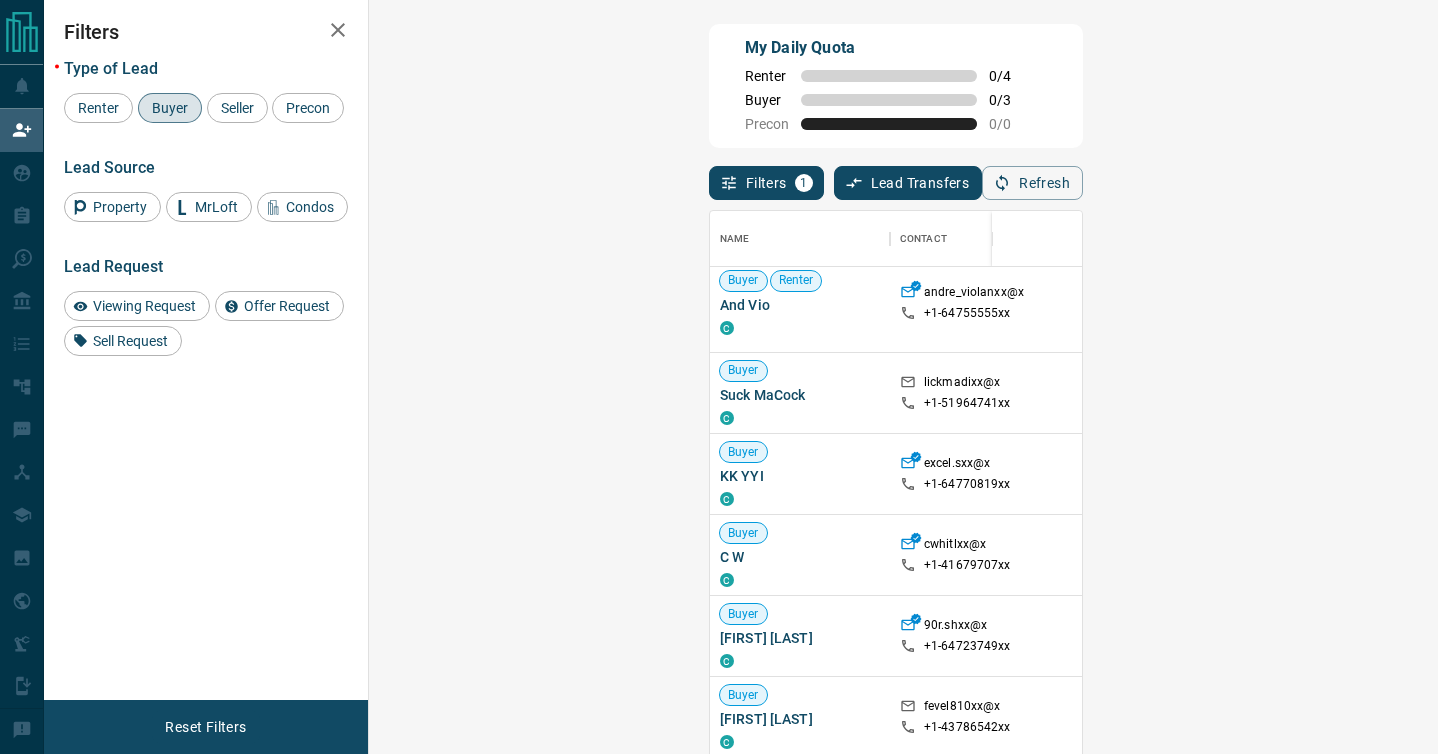 scroll, scrollTop: 5674, scrollLeft: 0, axis: vertical 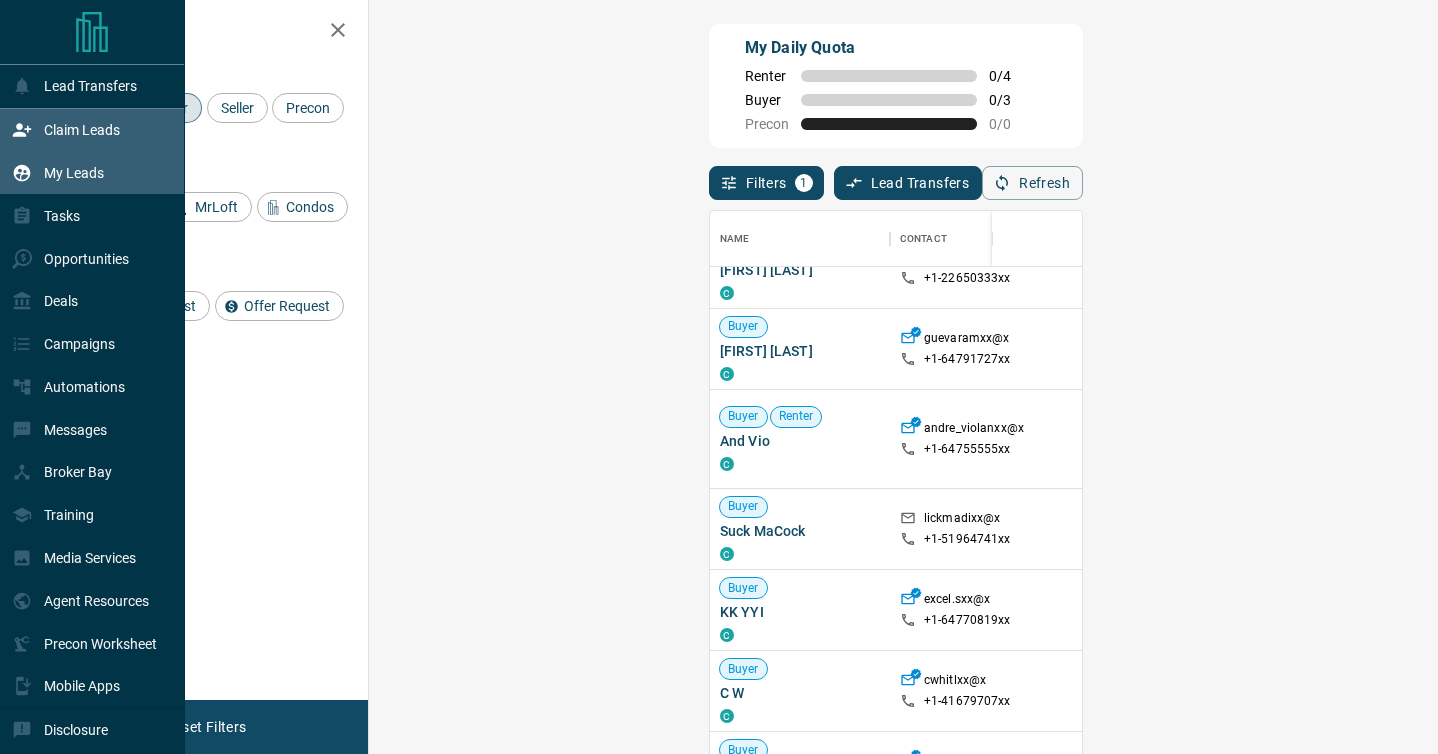 click on "My Leads" at bounding box center [58, 173] 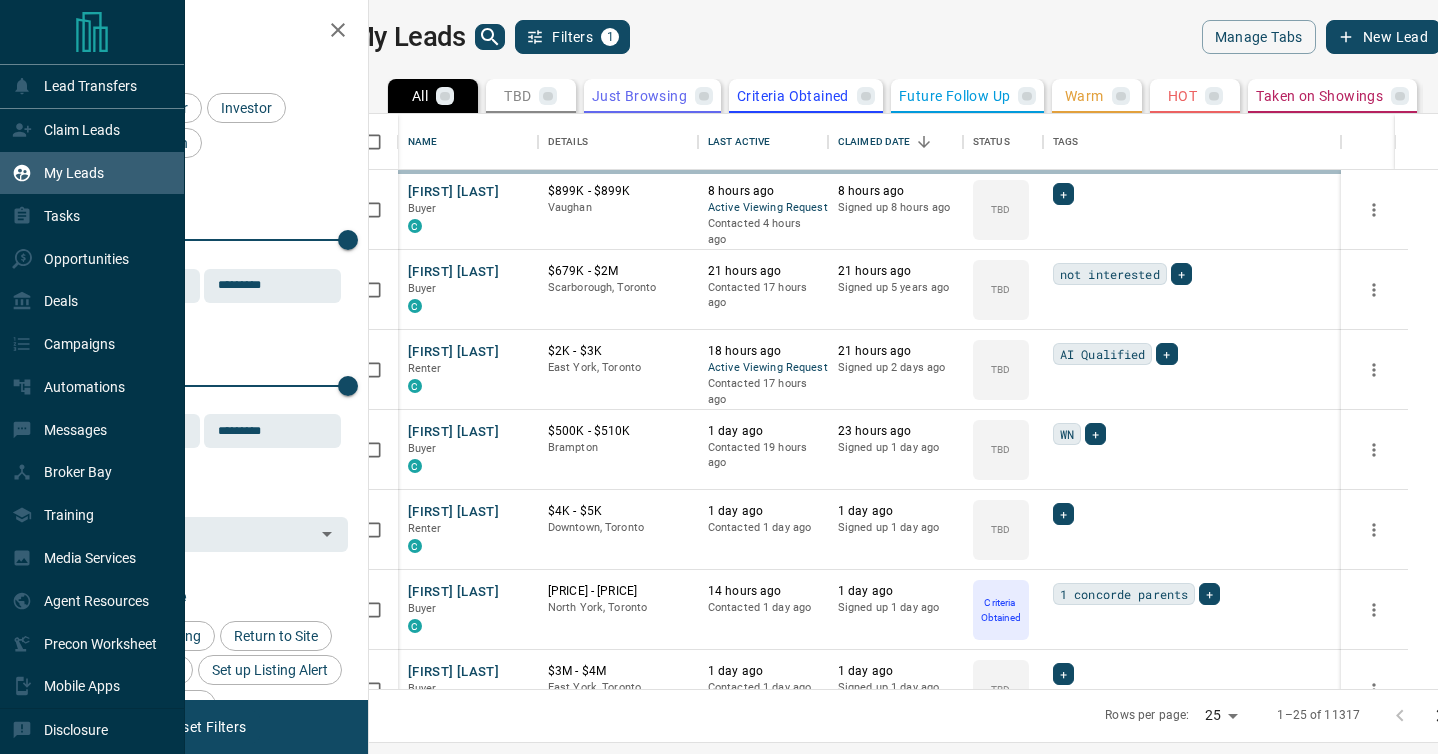 scroll, scrollTop: 1, scrollLeft: 1, axis: both 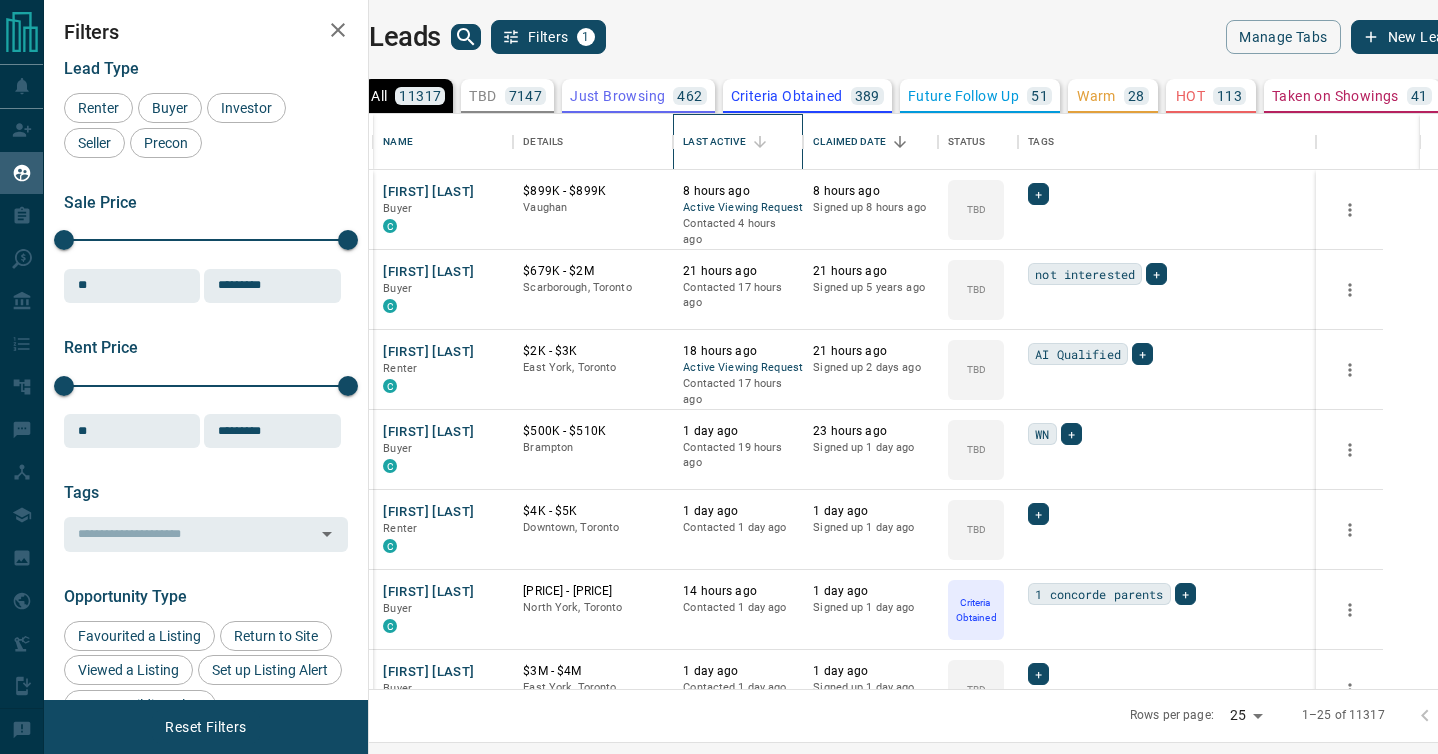 click on "Last Active" at bounding box center [714, 142] 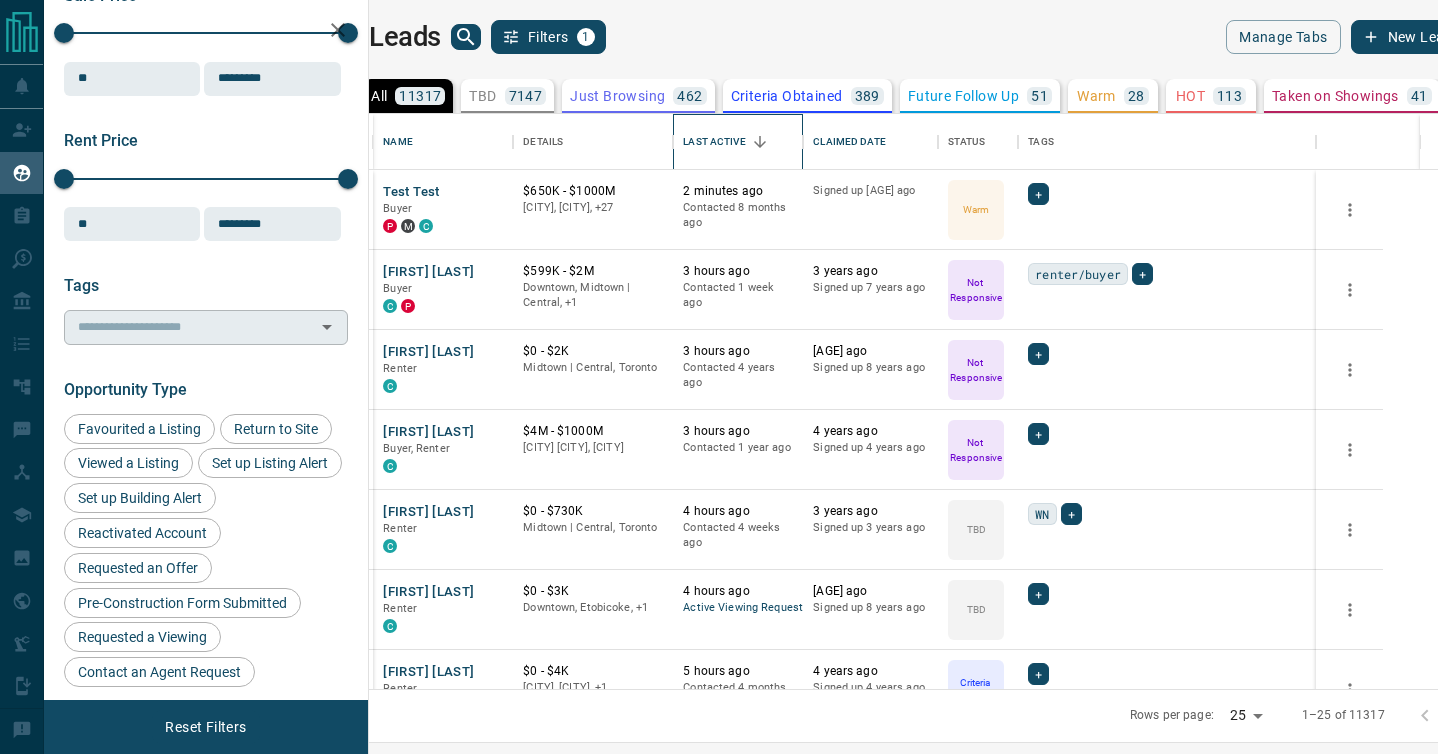 scroll, scrollTop: 255, scrollLeft: 0, axis: vertical 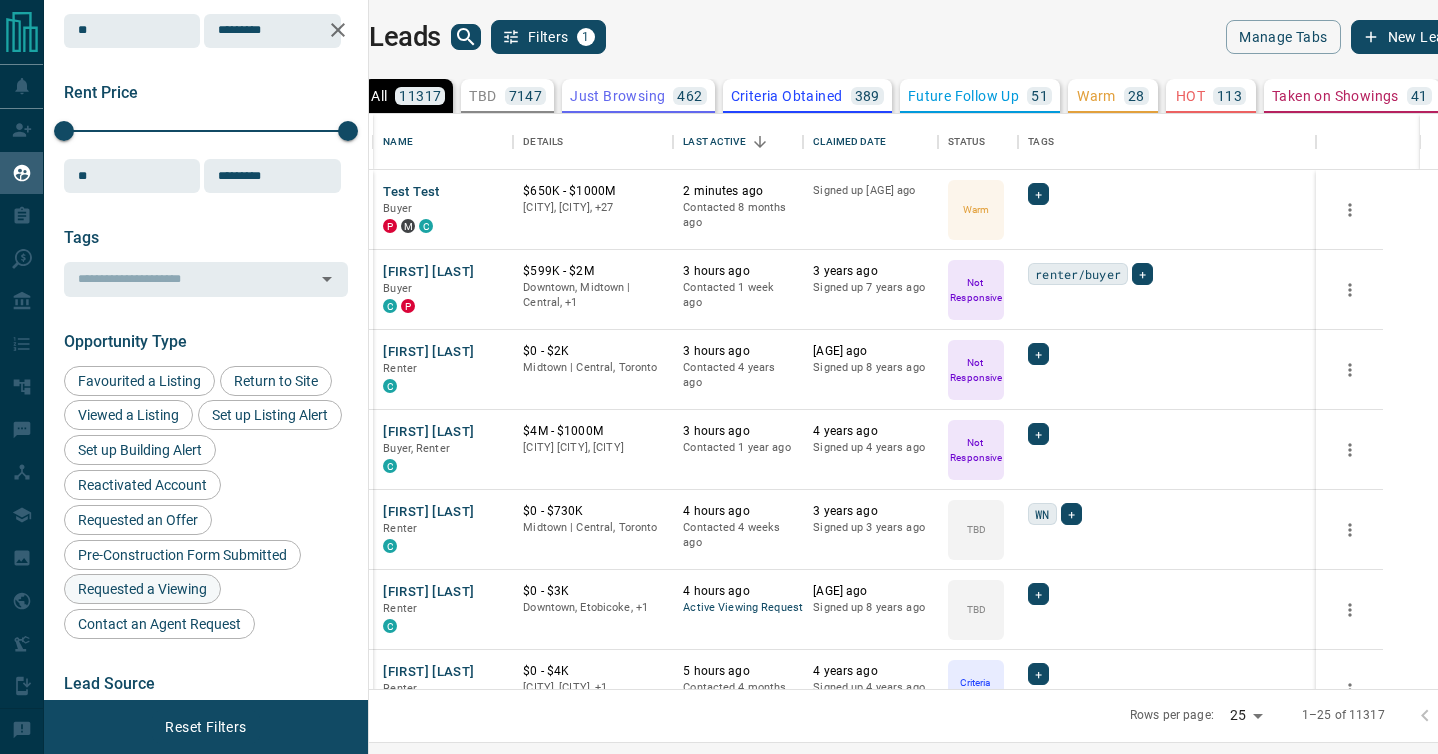 click on "Requested a Viewing" at bounding box center (142, 589) 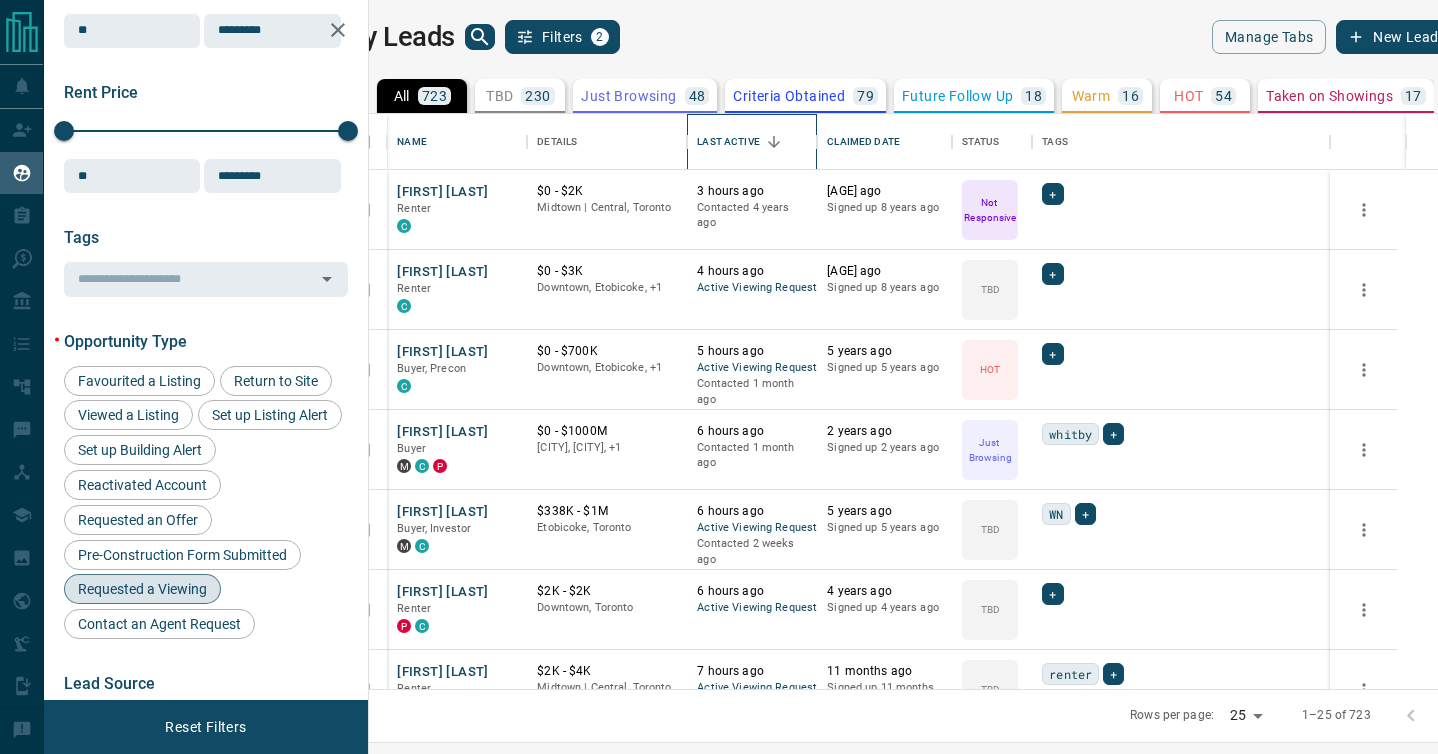 click on "Last Active" at bounding box center [728, 142] 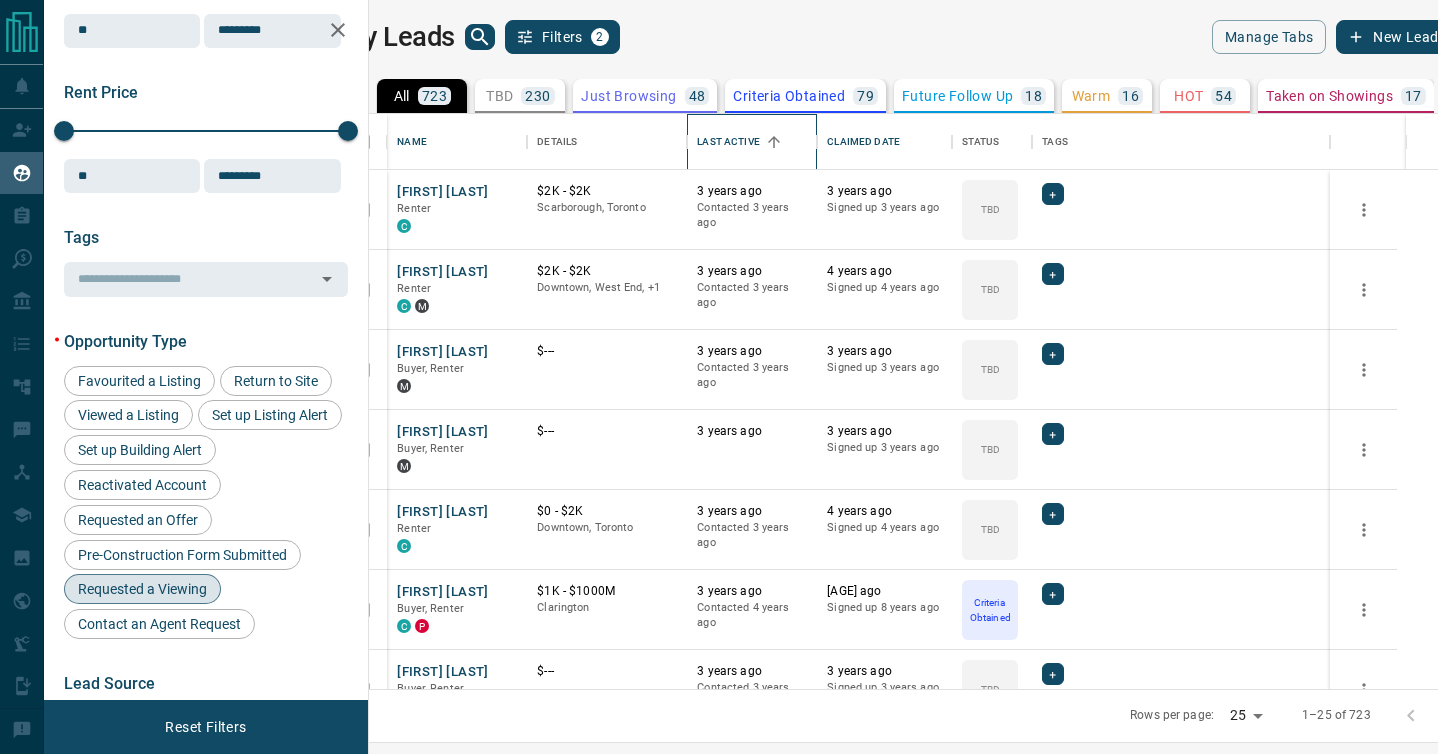 click on "Last Active" at bounding box center [728, 142] 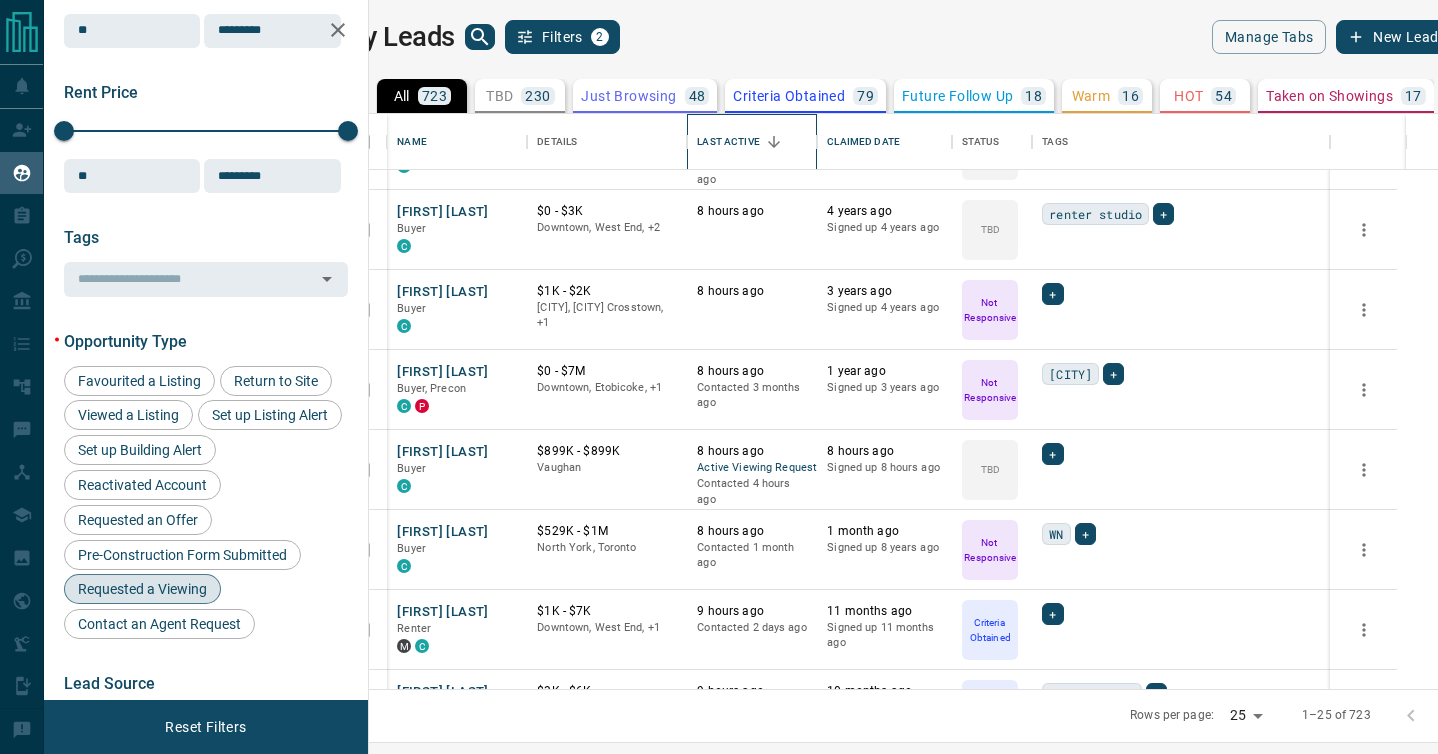 scroll, scrollTop: 0, scrollLeft: 0, axis: both 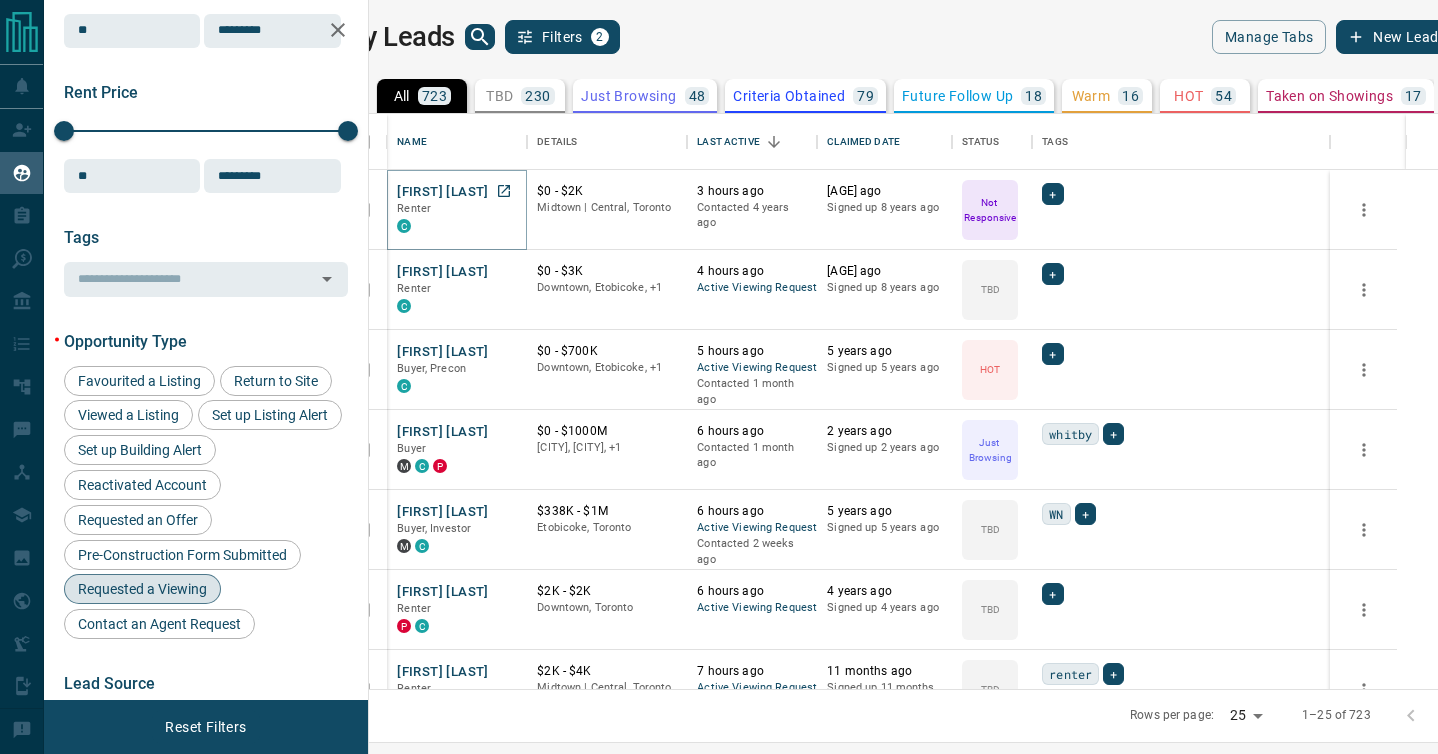 click on "[FIRST] [LAST]" at bounding box center (442, 192) 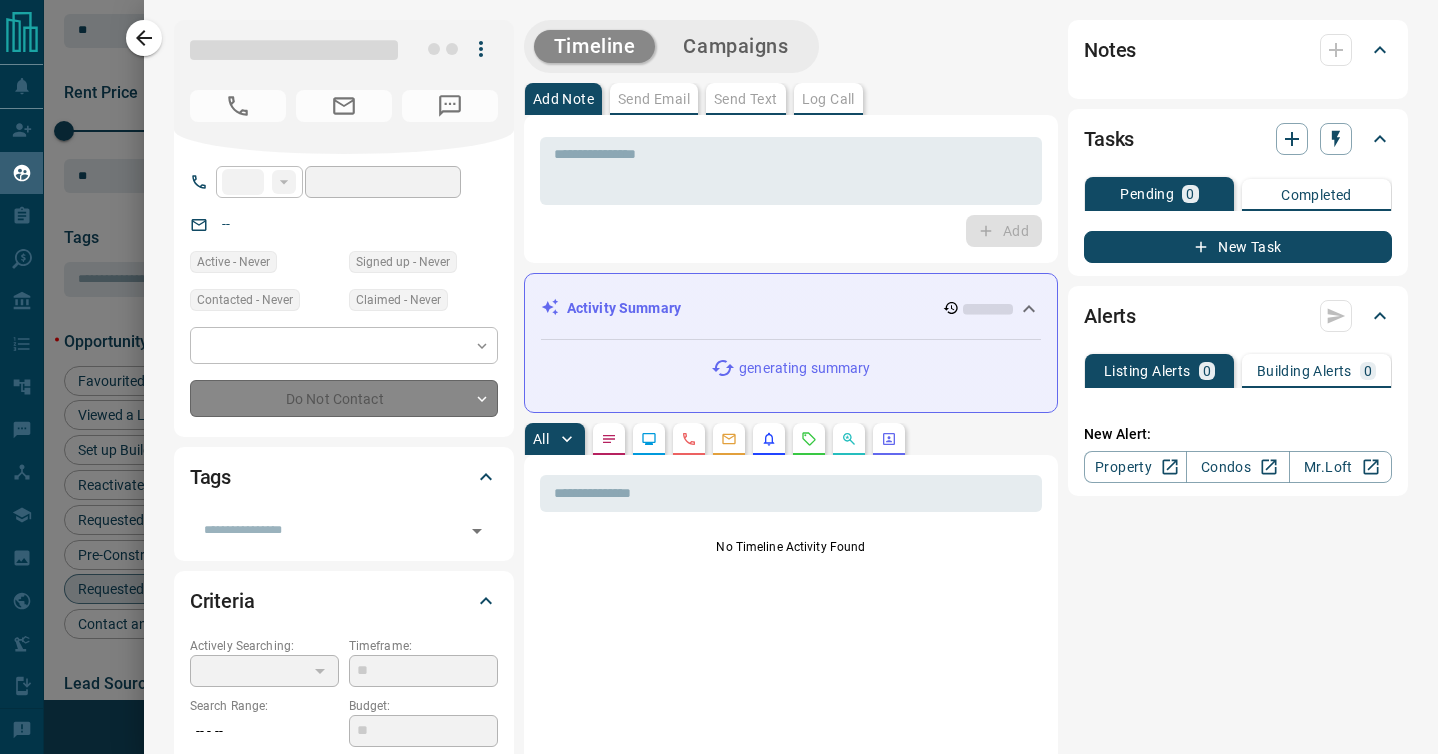 type on "**" 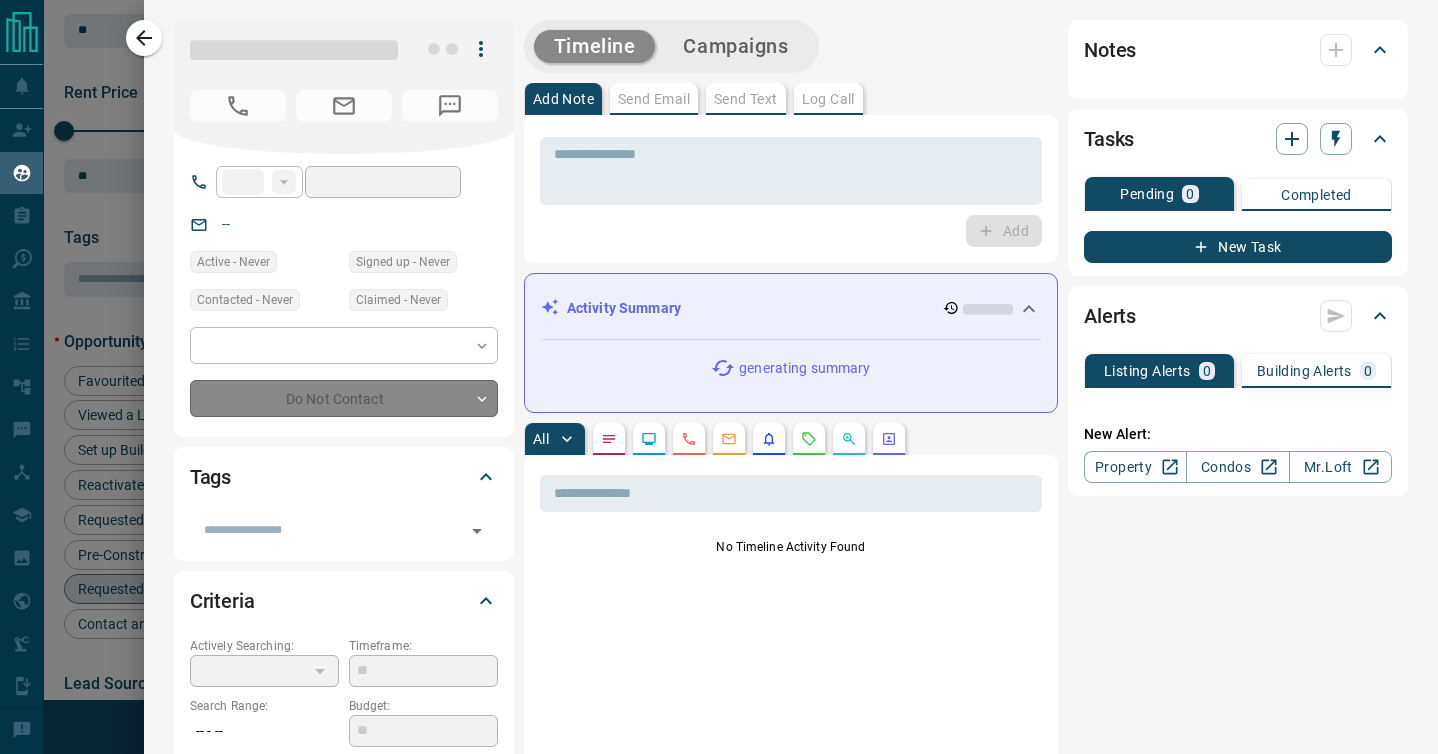 type on "**********" 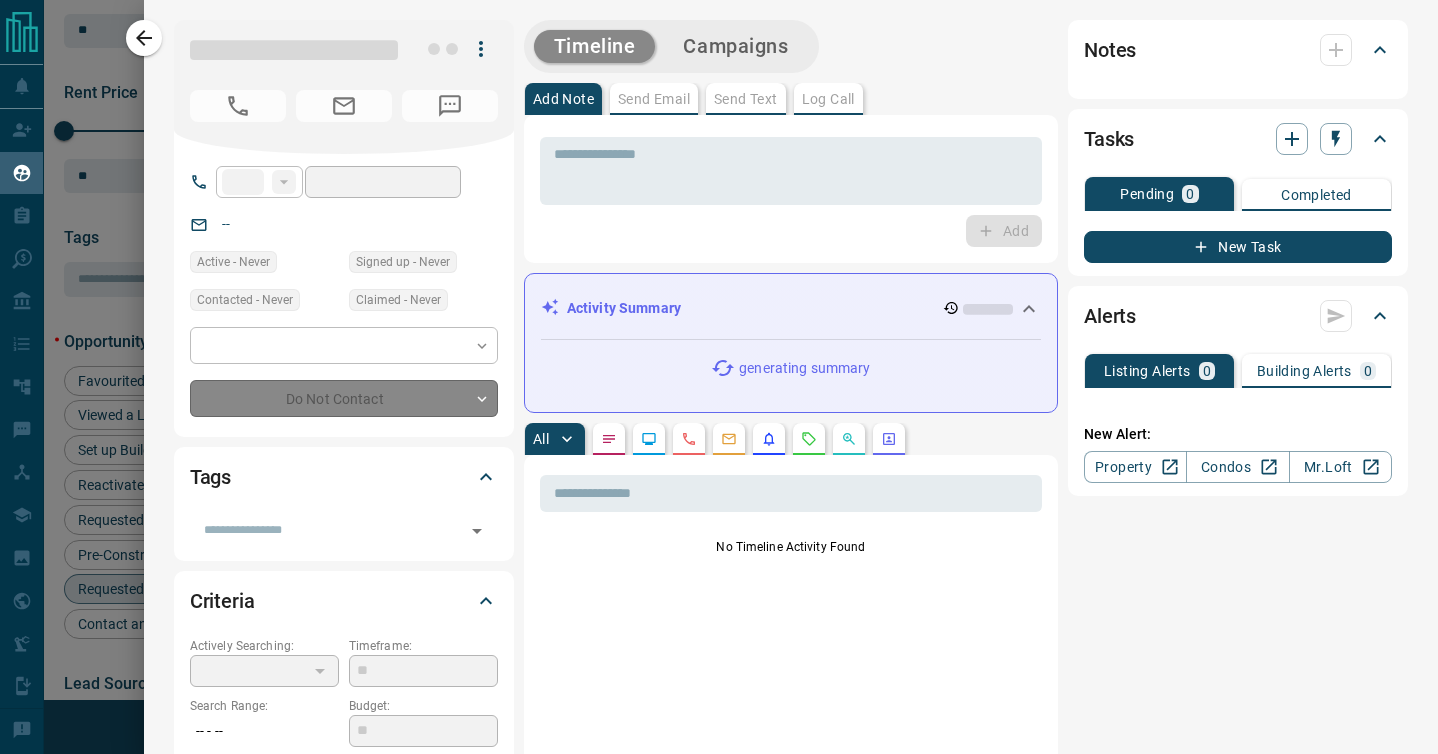 type on "**********" 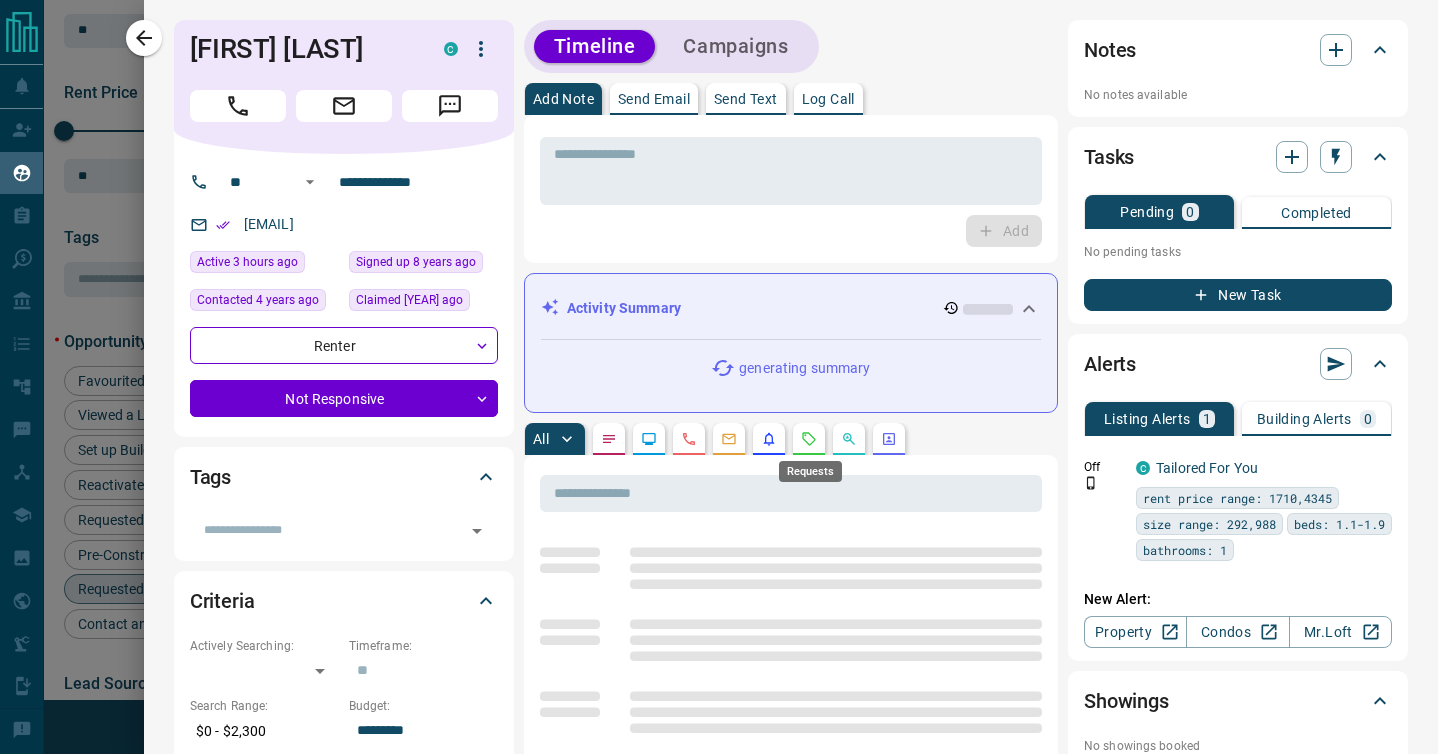 click 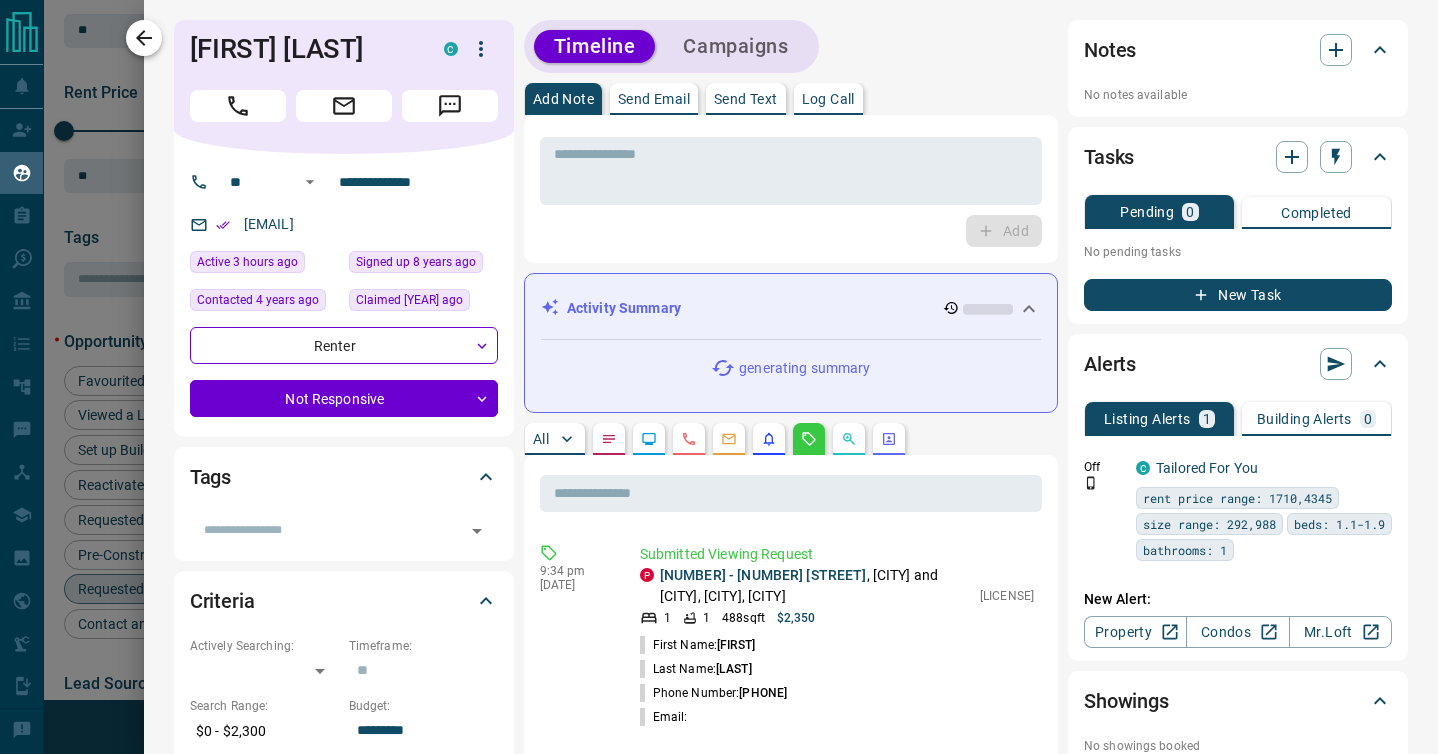 click 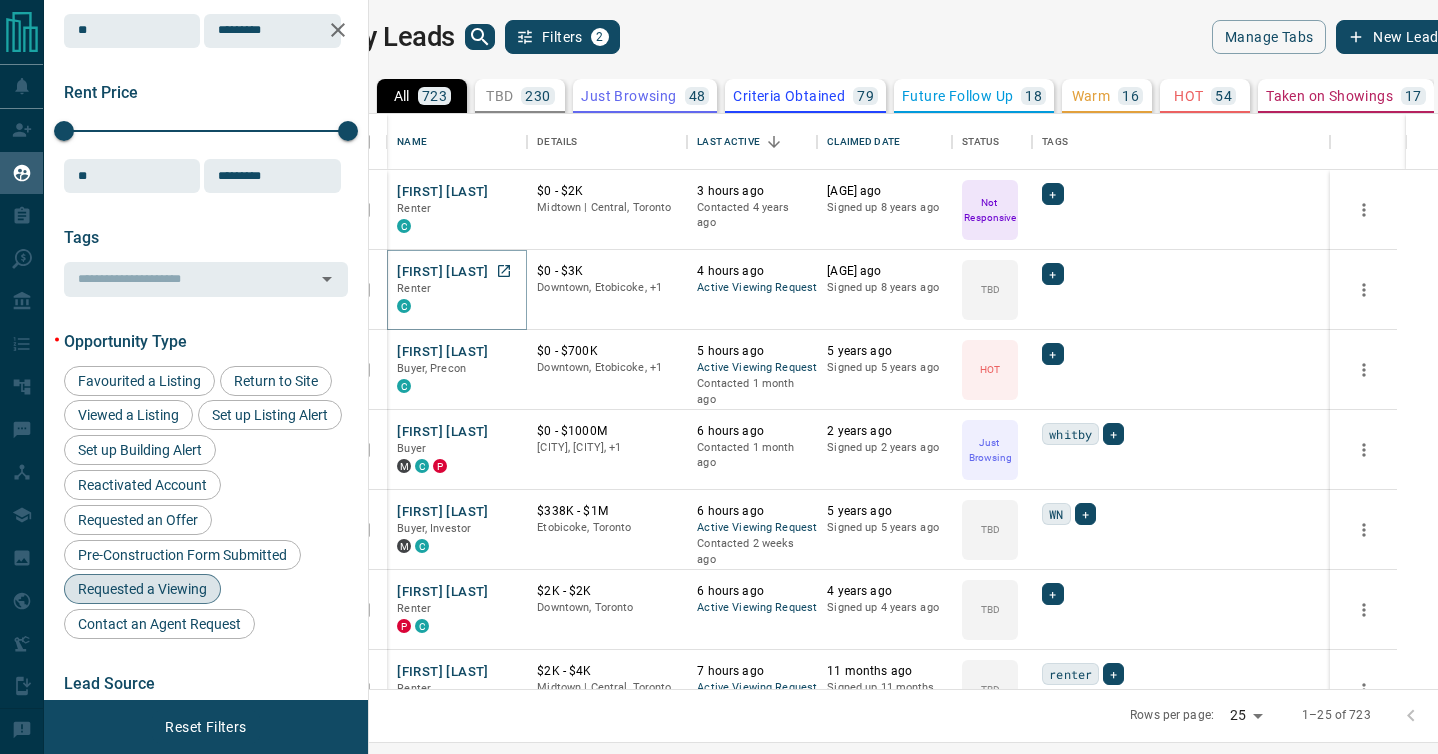 click on "[FIRST] [LAST]" at bounding box center [442, 272] 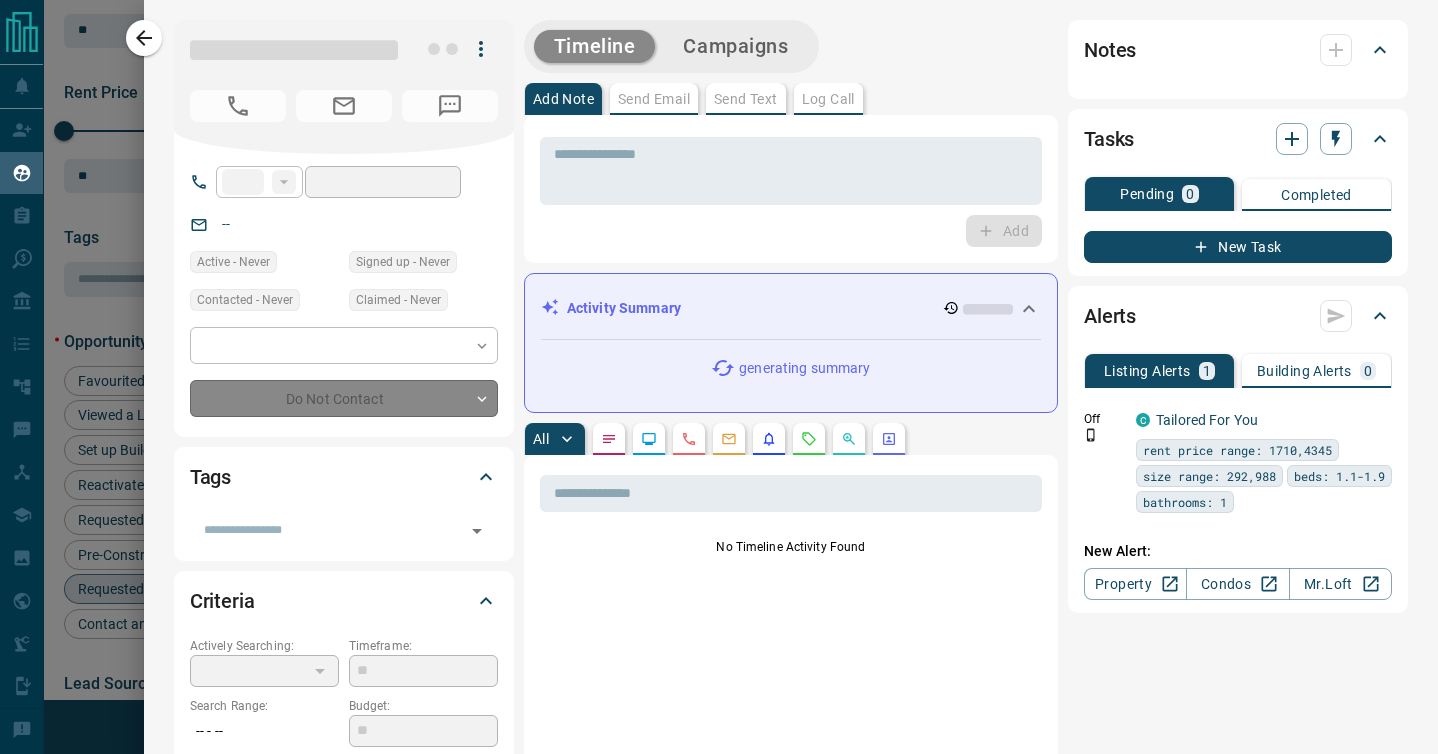 type on "**" 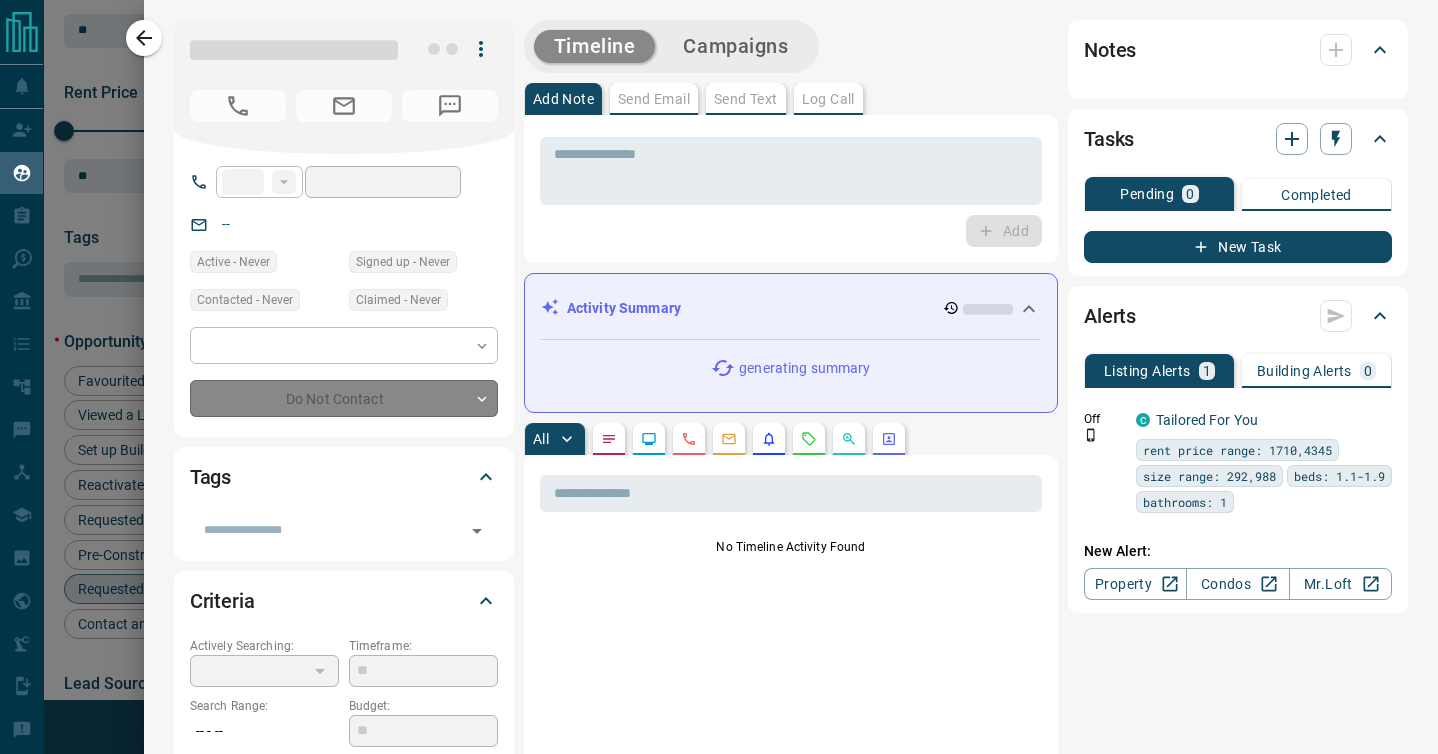 type on "**********" 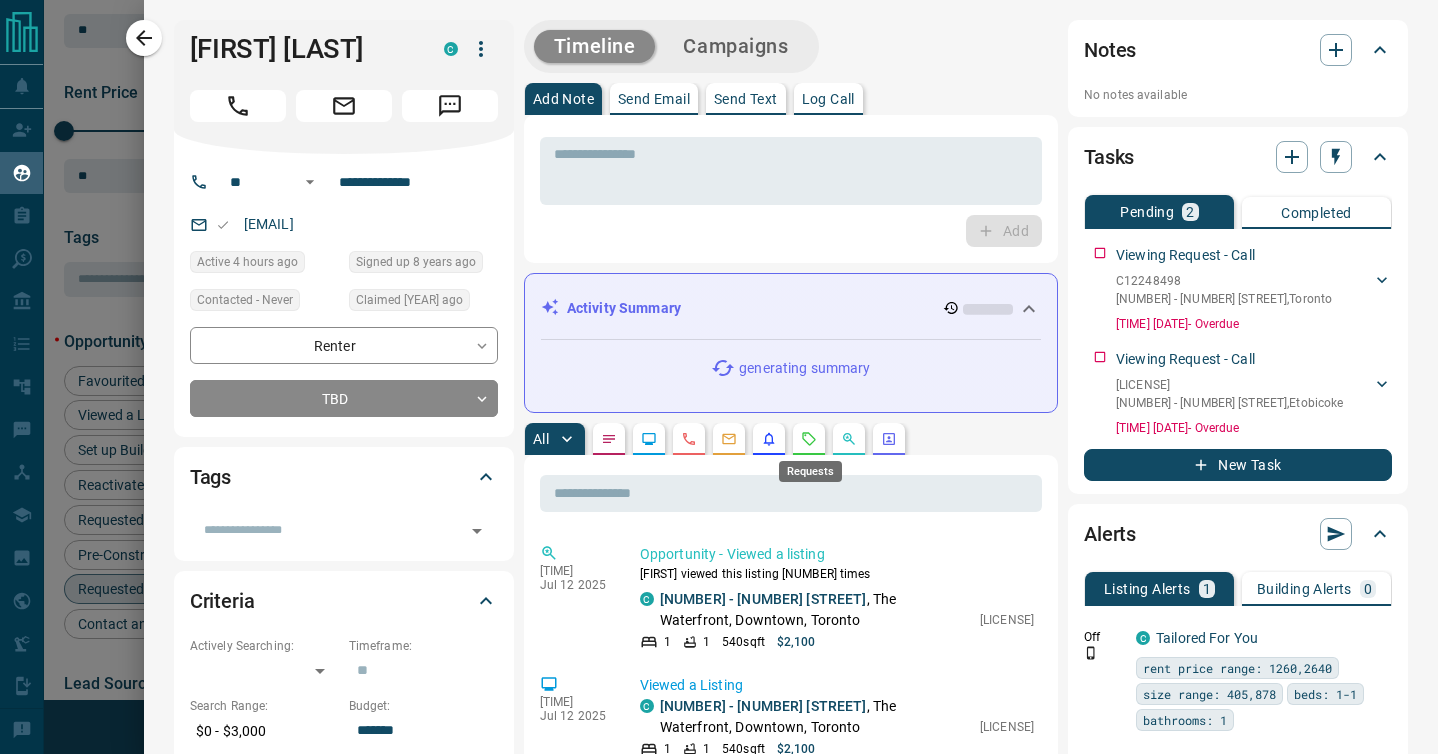 click 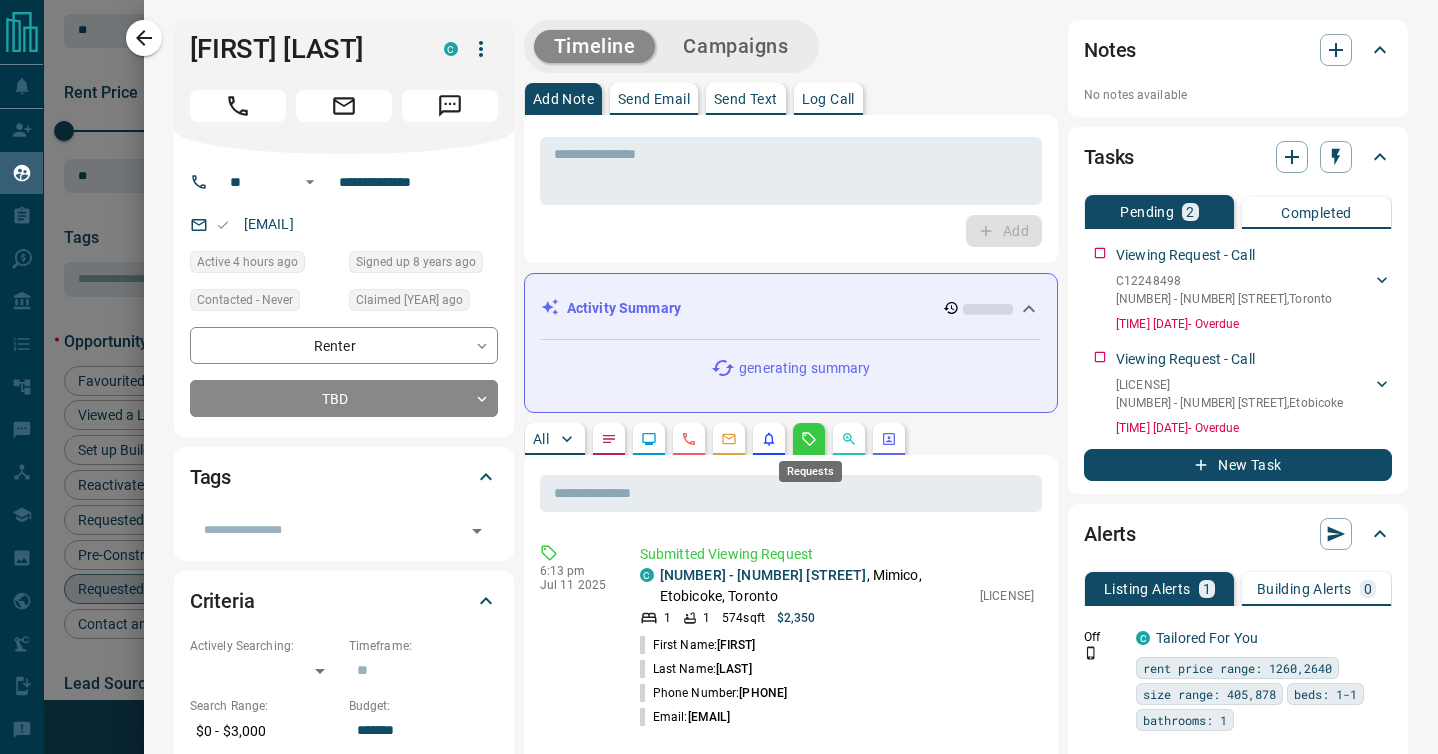click 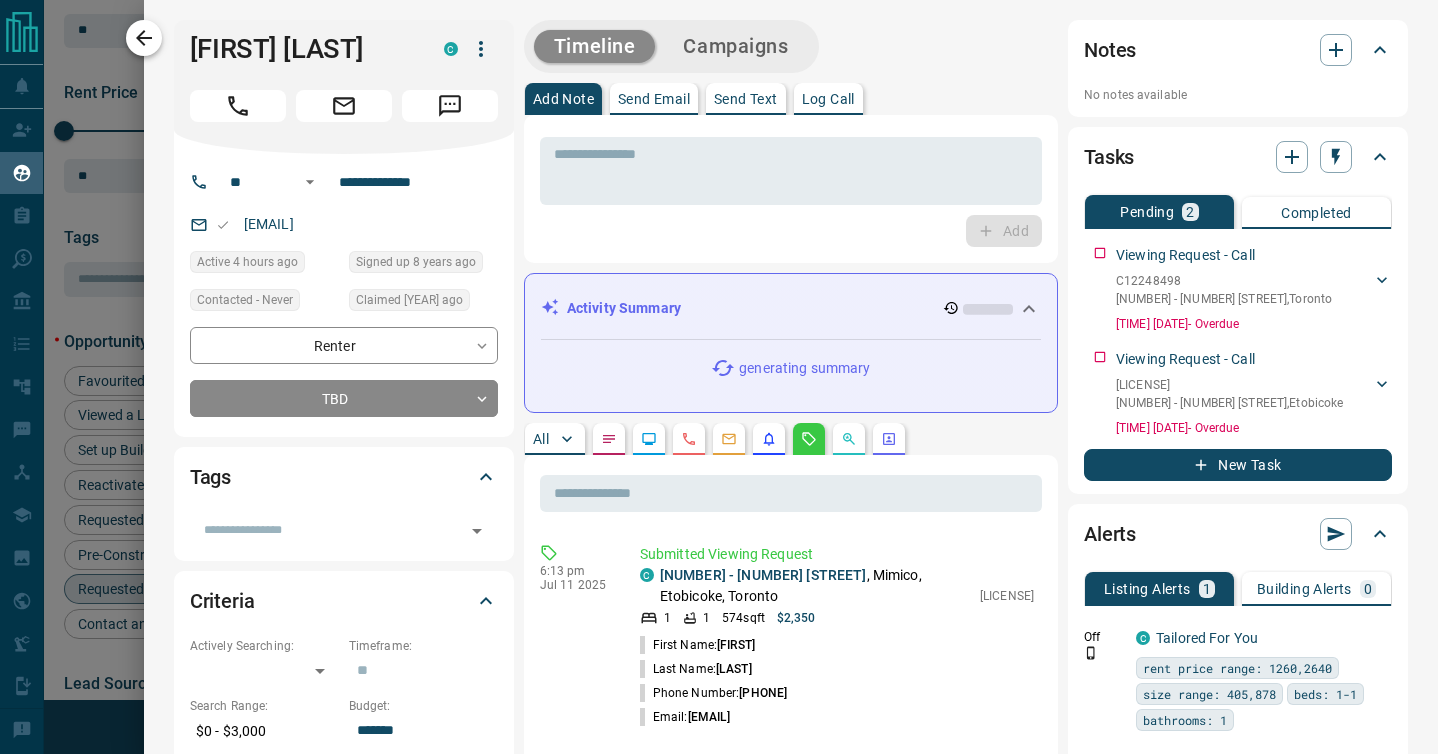 click 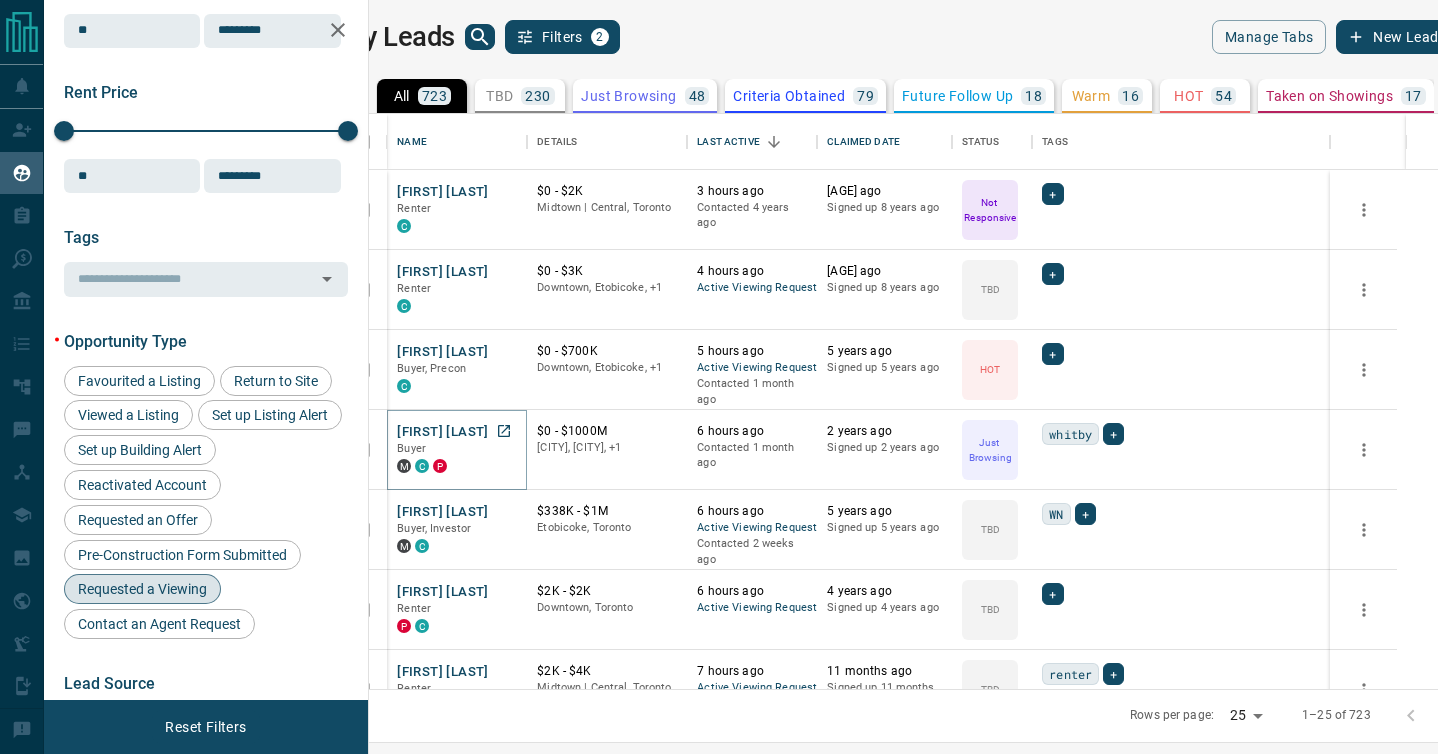 click on "[FIRST] [LAST]" at bounding box center (442, 432) 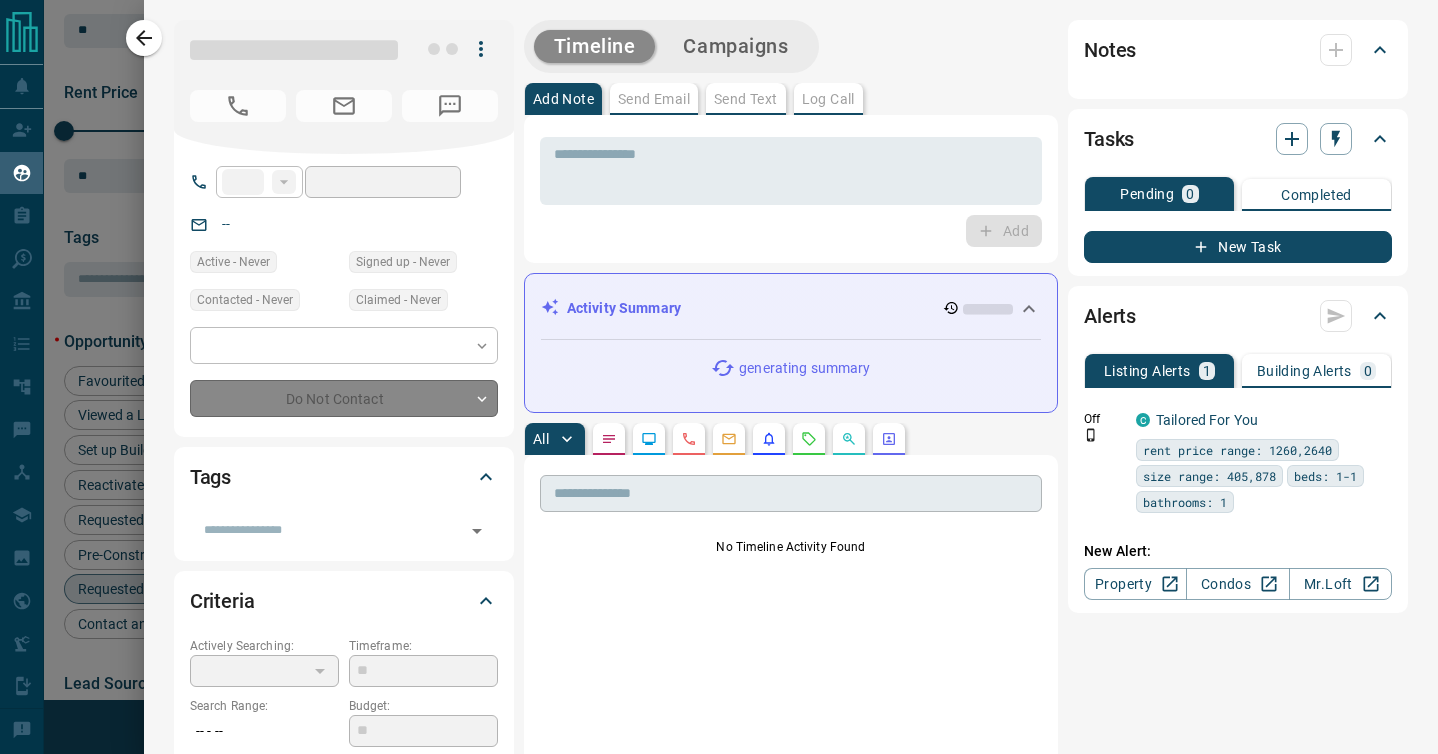 type on "**" 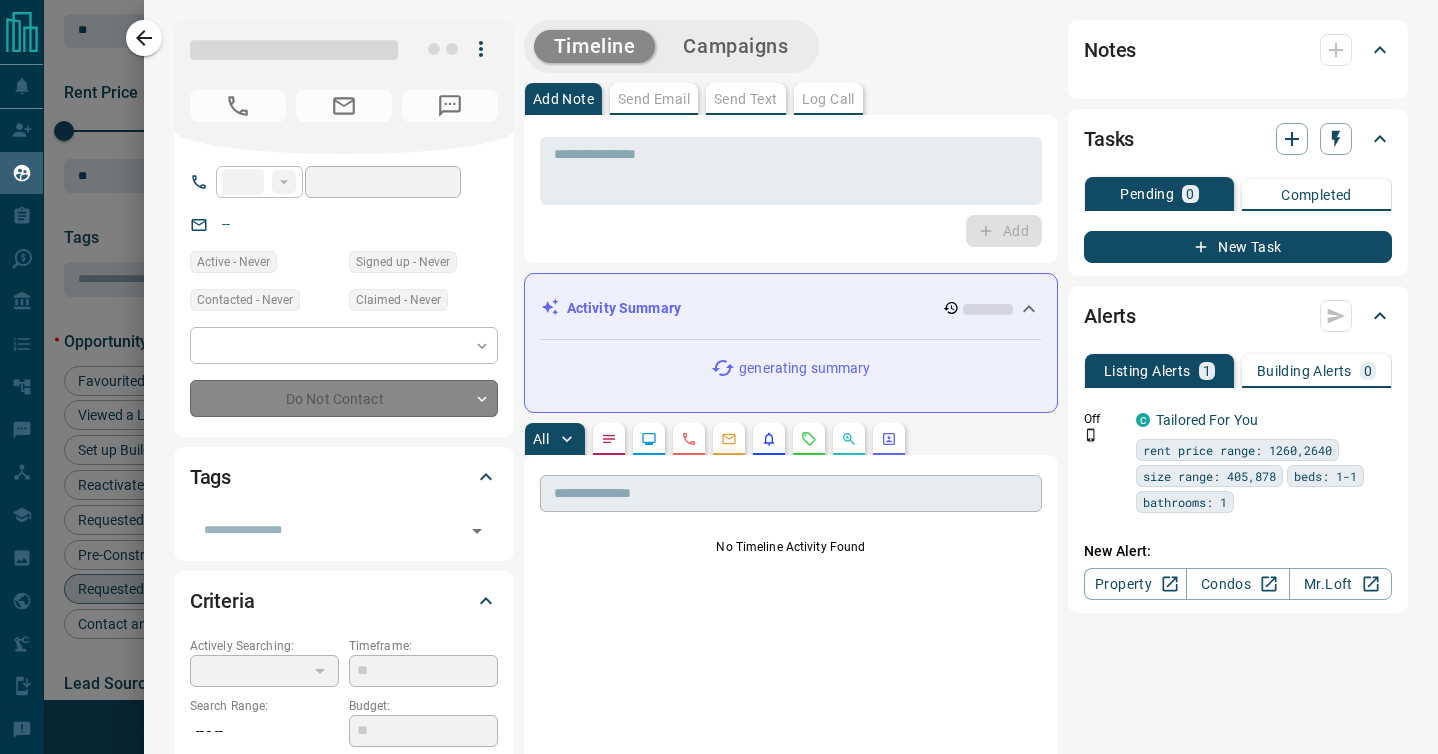 type on "**********" 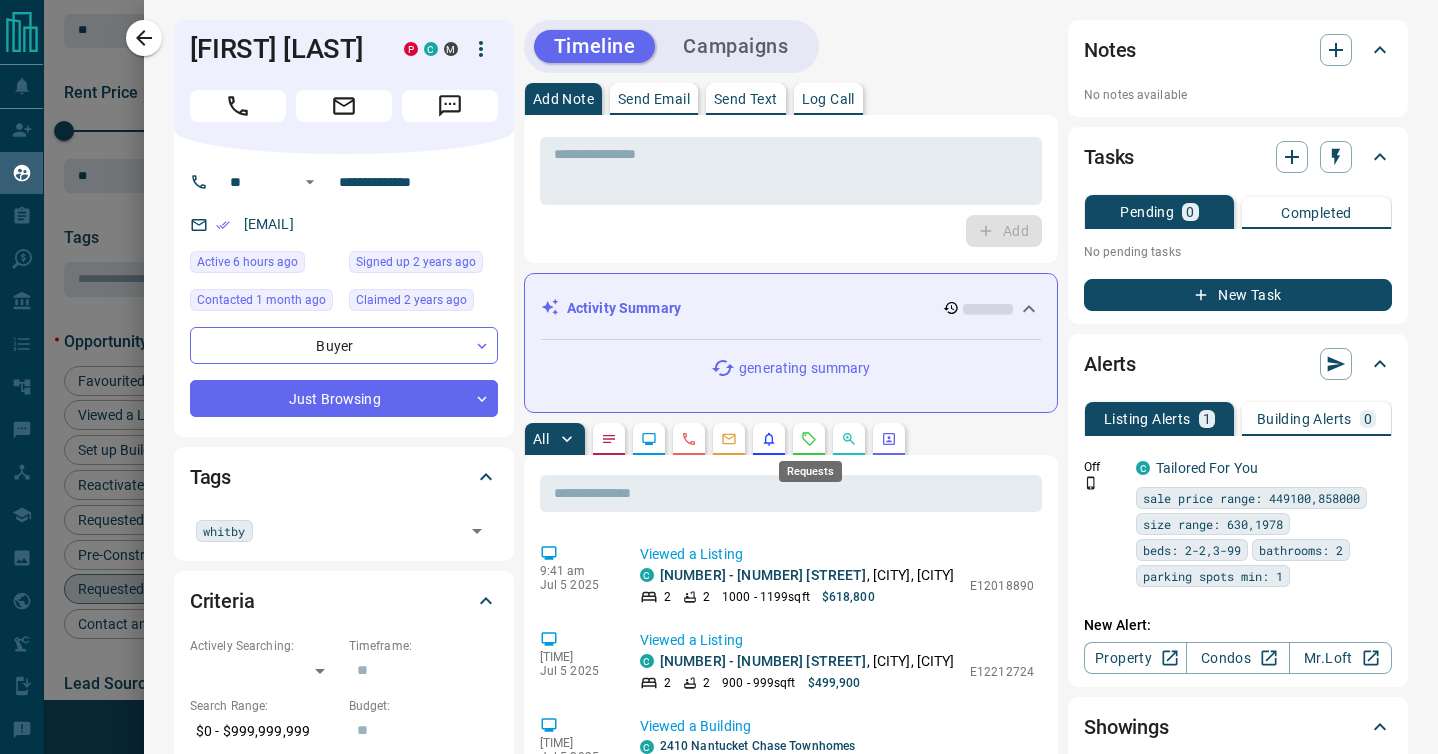 click 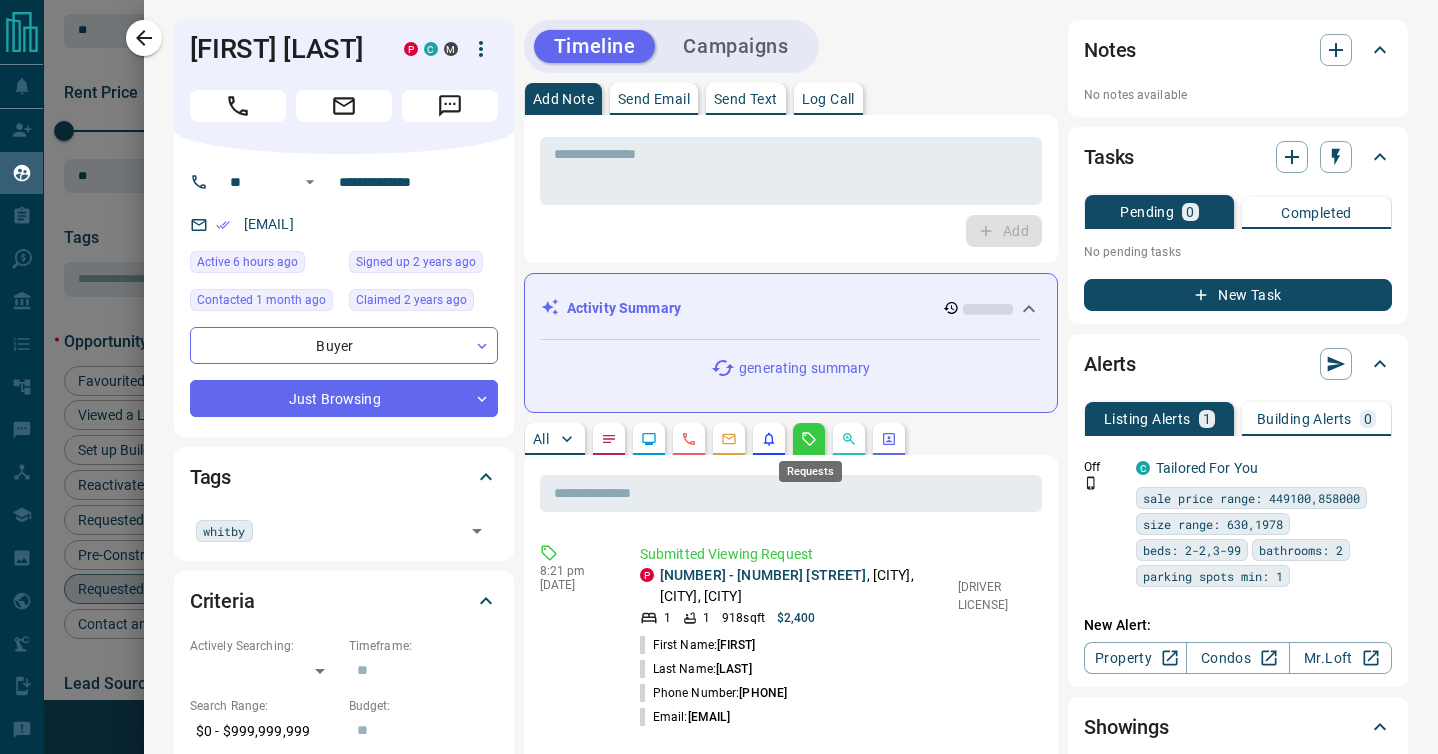 click 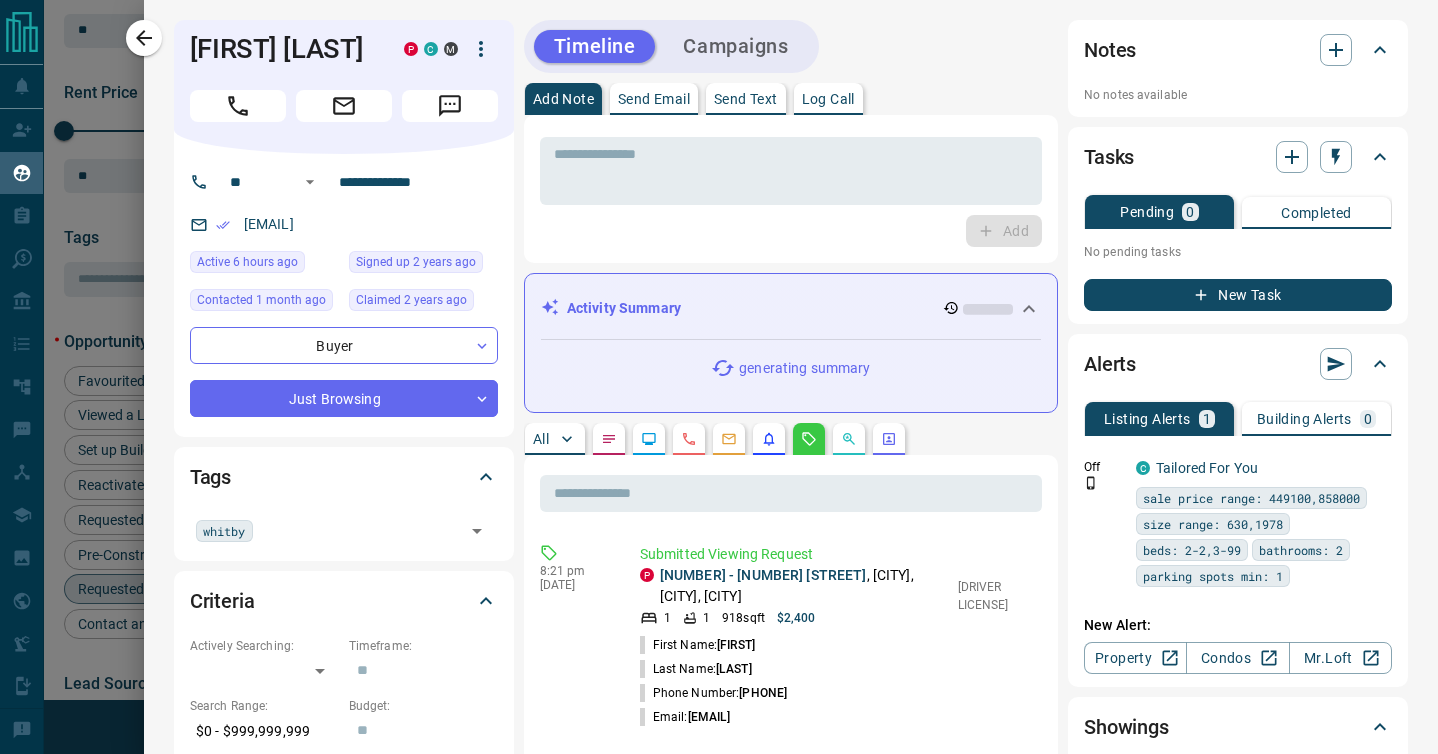 click on "[NAME] [INITIAL] [INITIAL]" at bounding box center [344, 87] 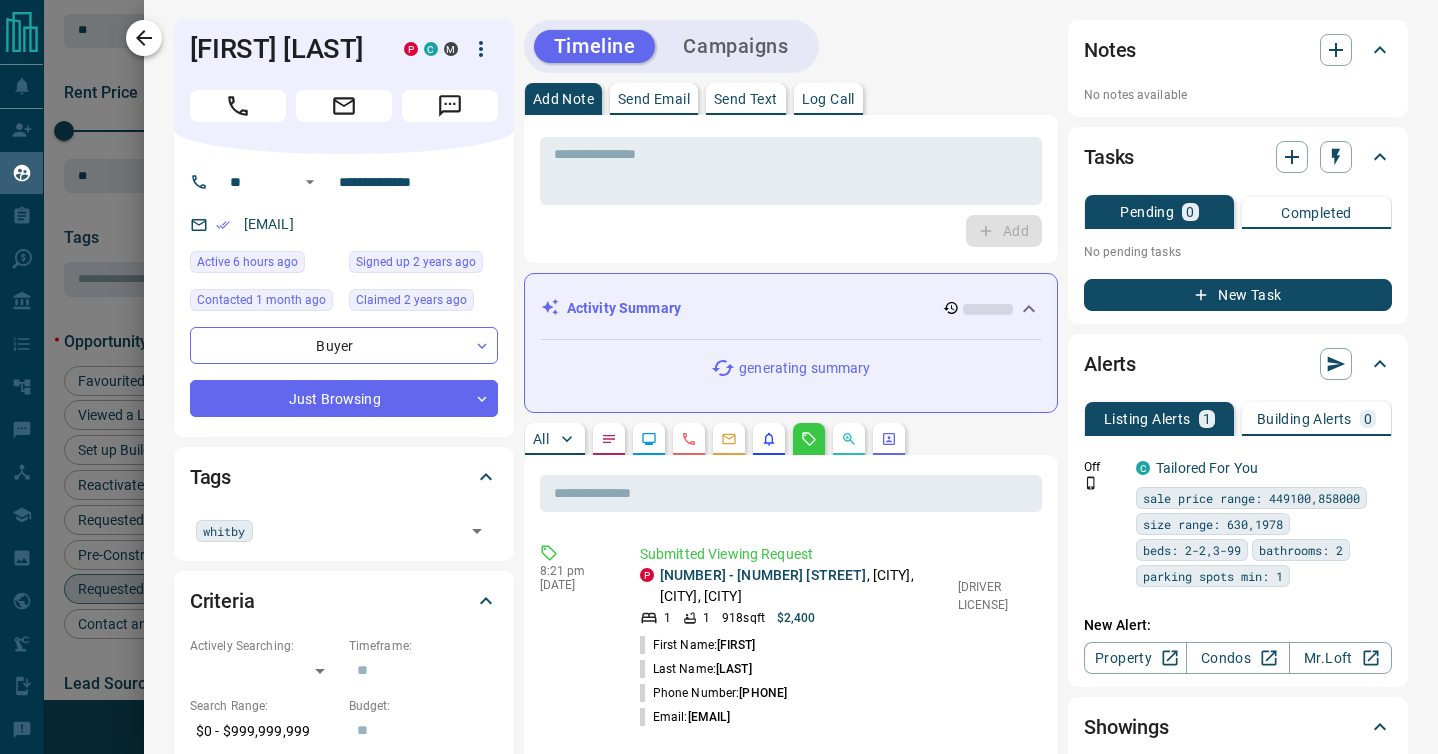 click 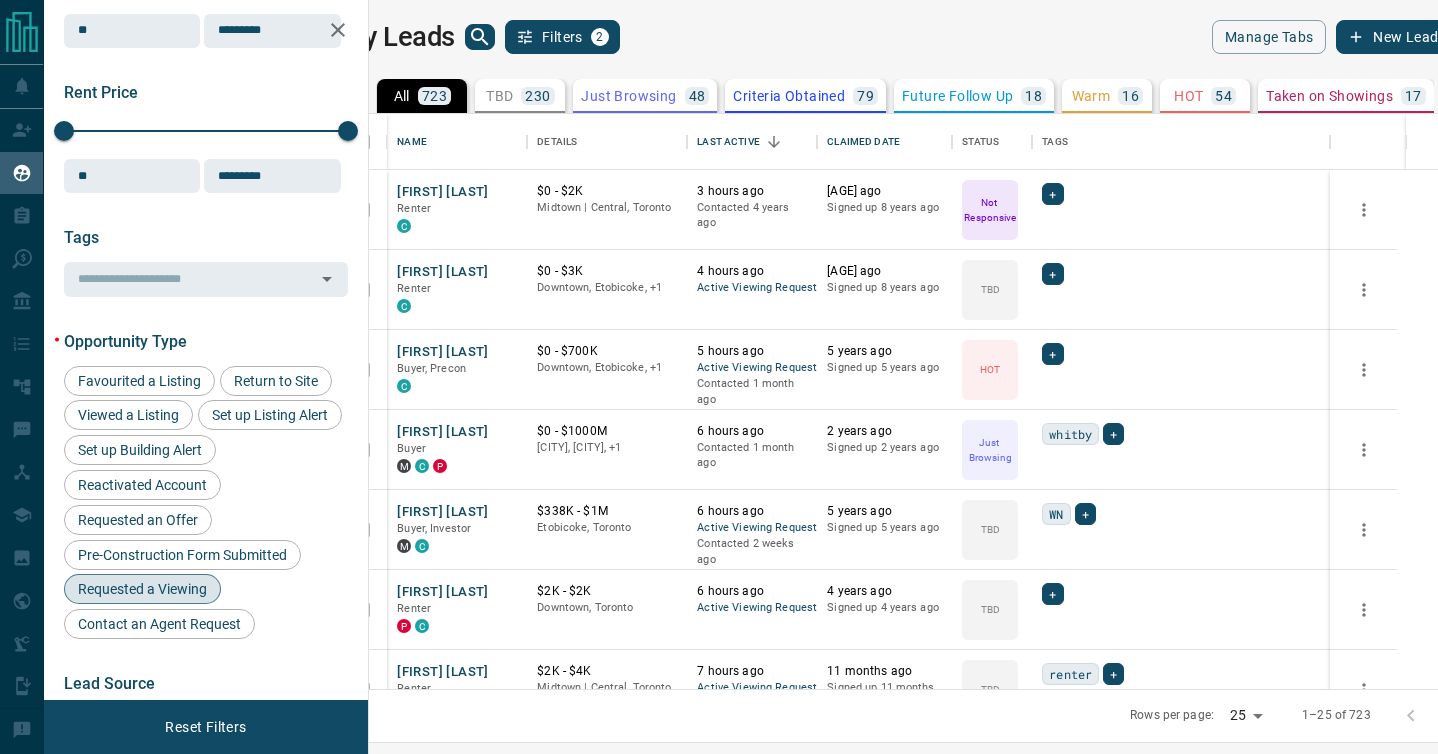 click on "**" at bounding box center [132, 31] 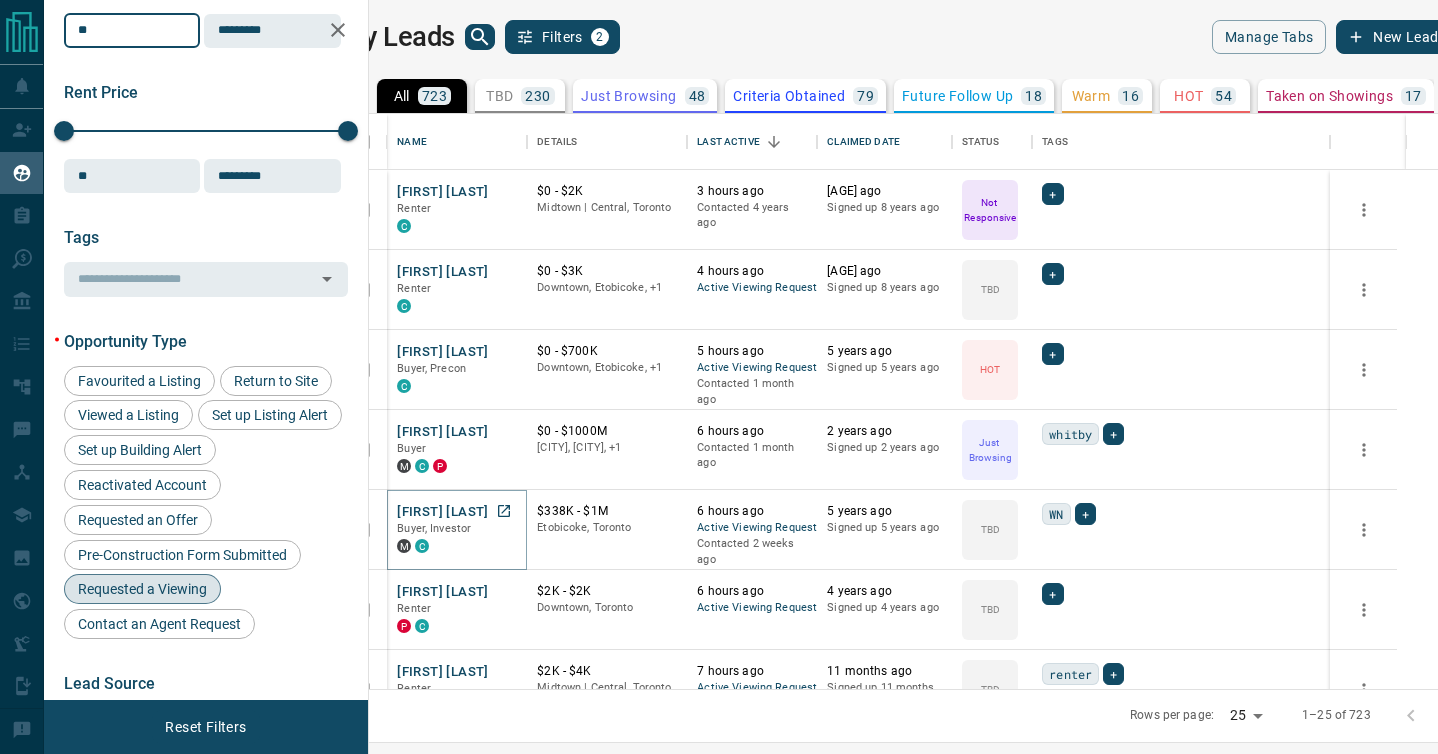 click on "[FIRST] [LAST]" at bounding box center (442, 512) 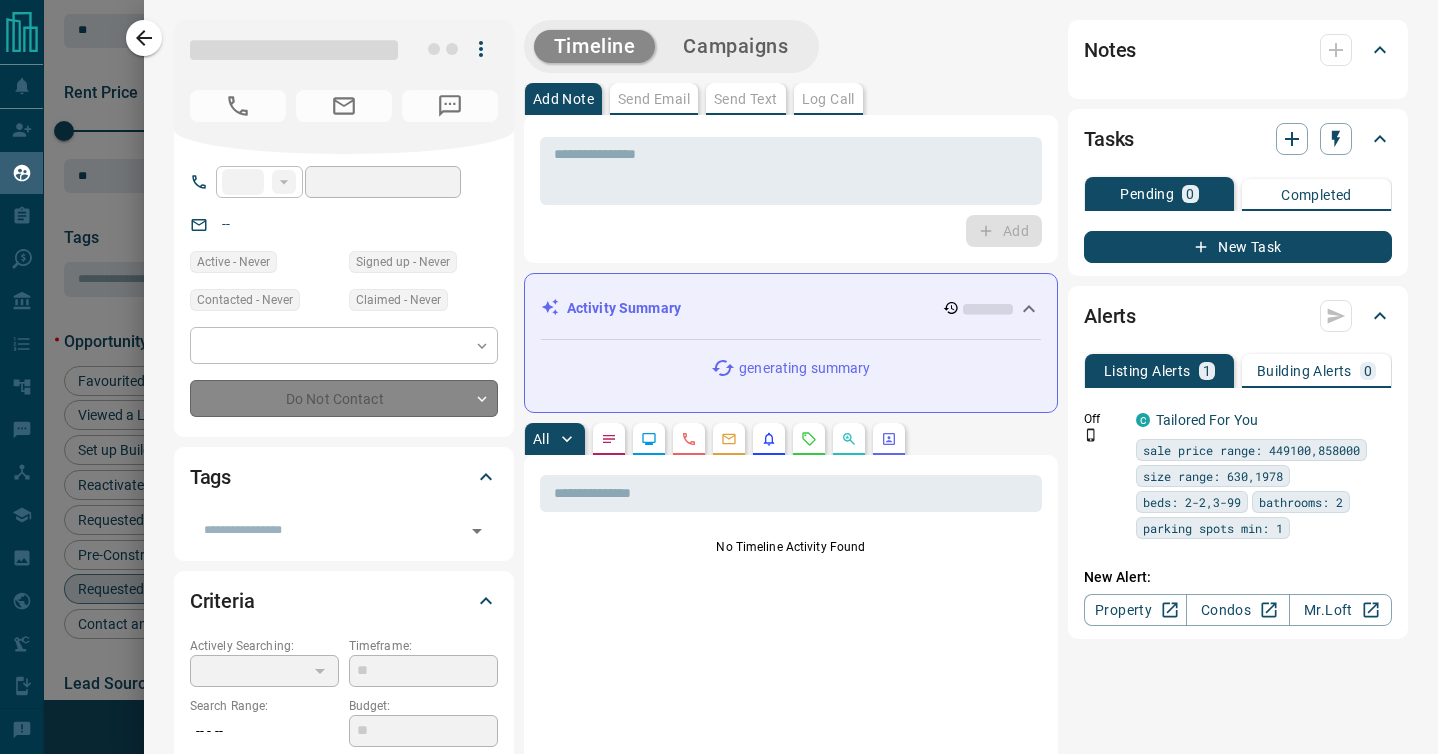 type on "**" 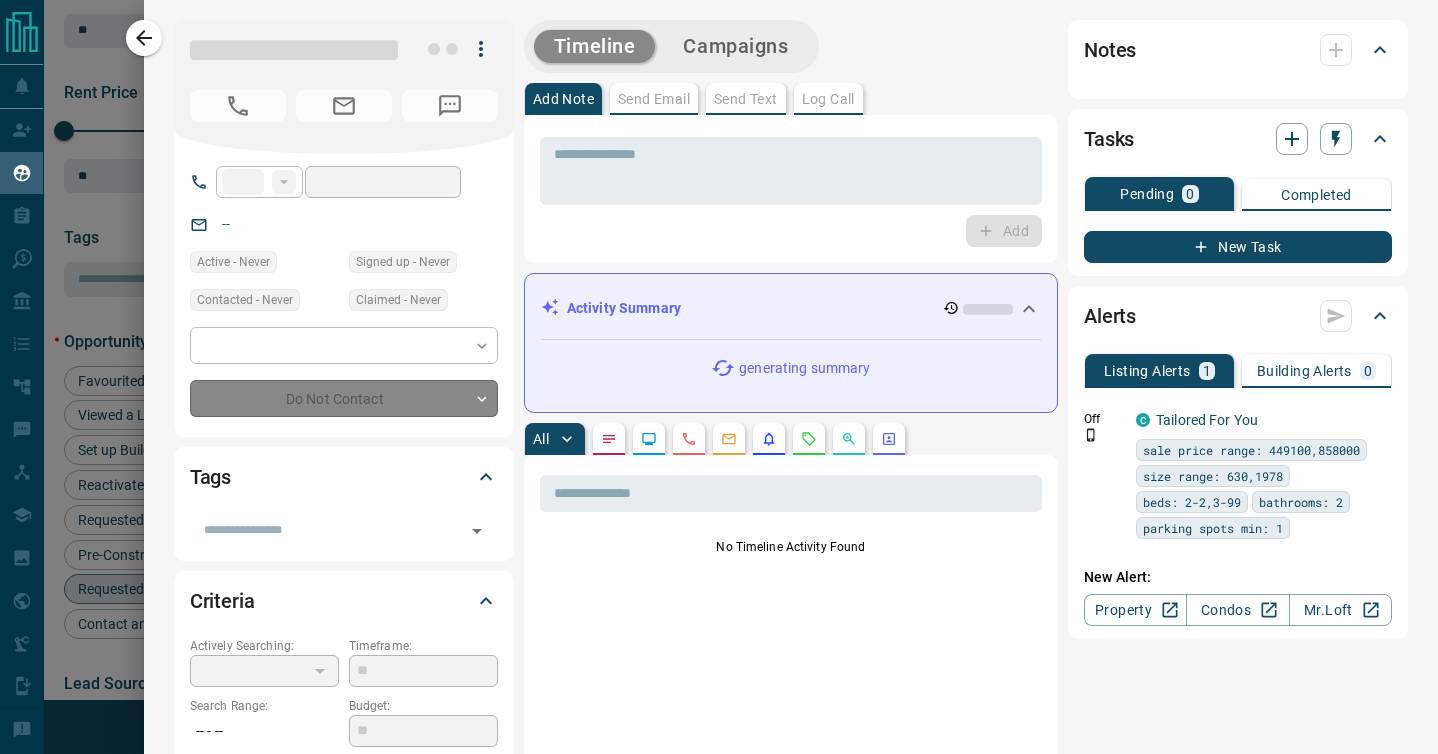 type on "**********" 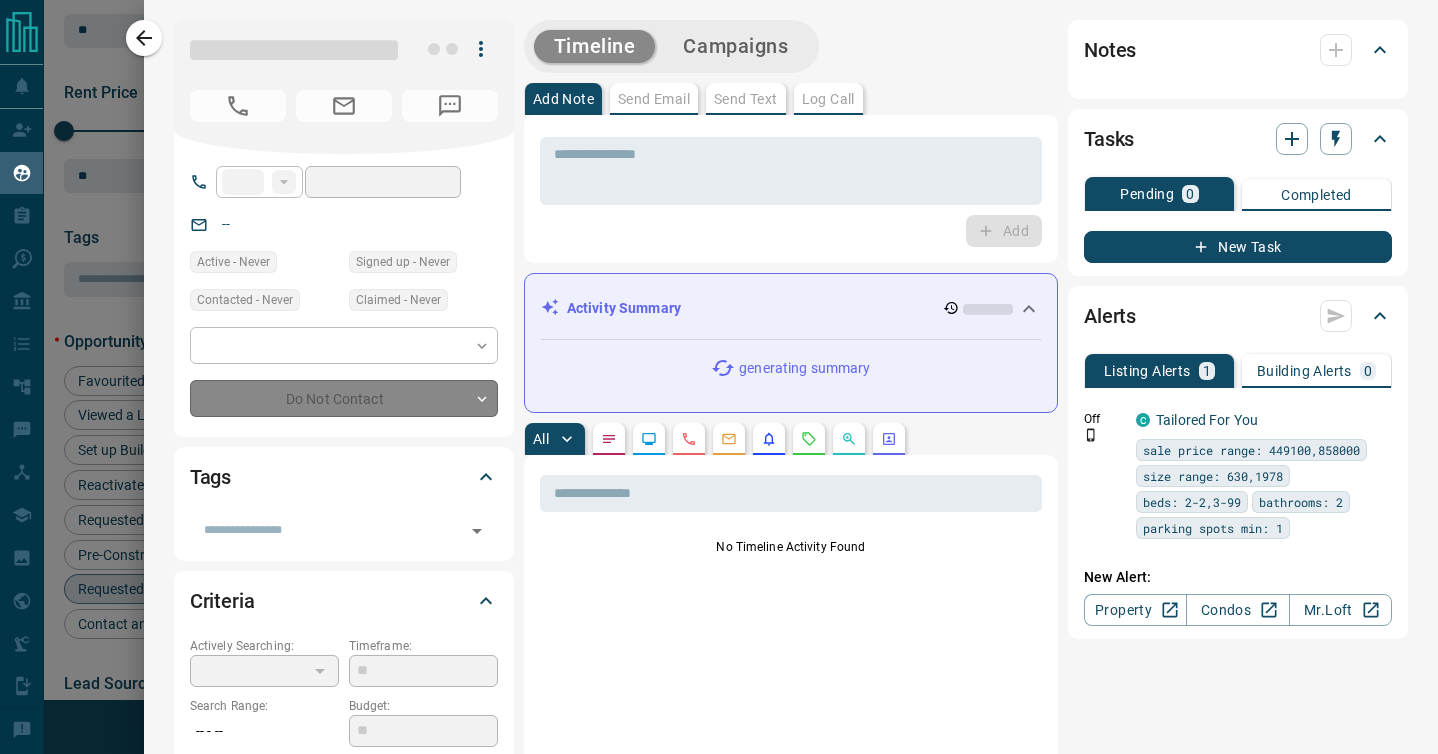type on "**" 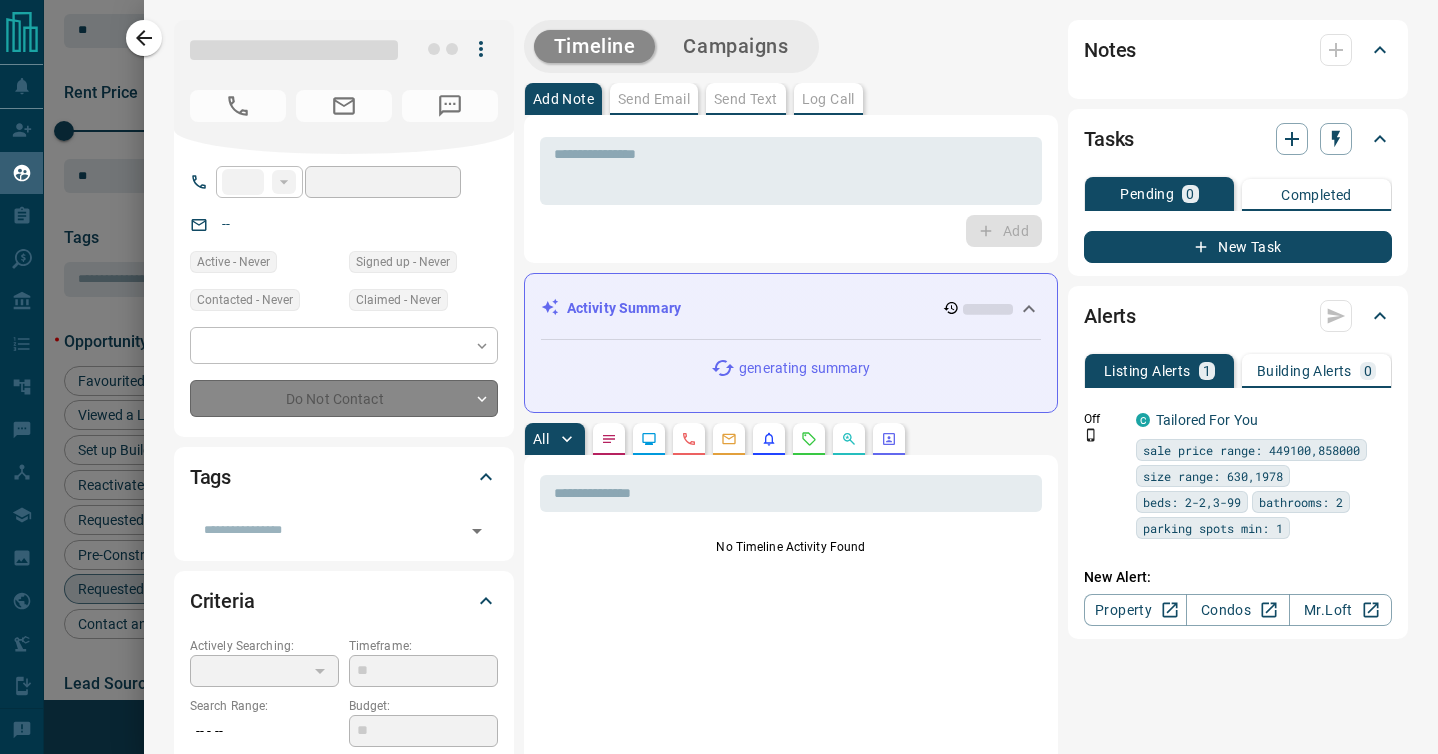 type on "*" 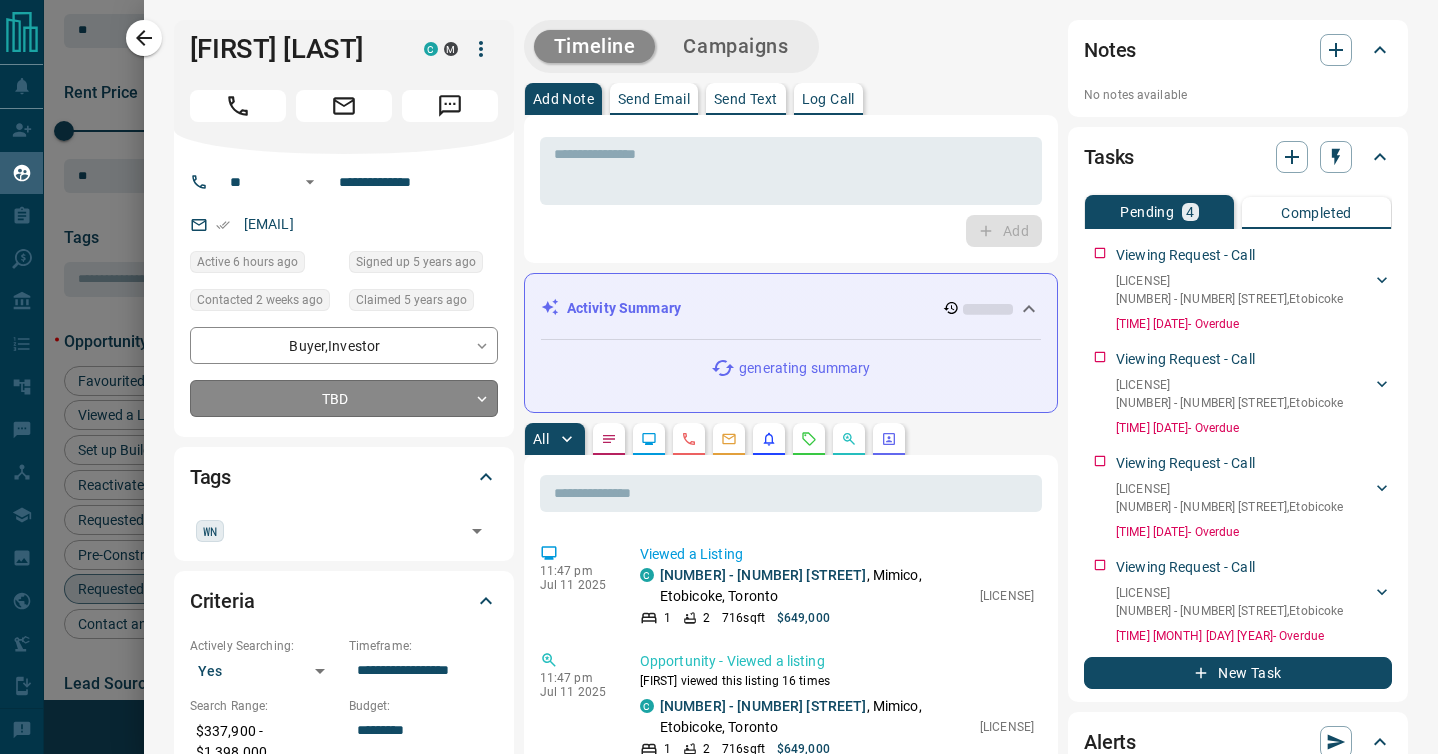 click on "Lead Transfers Claim Leads My Leads Tasks Opportunities Deals Campaigns Automations Messages Broker Bay Training Media Services Agent Resources Precon Worksheet Mobile Apps Disclosure Logout My Leads Filters 2 Manage Tabs New Lead All 723 TBD 230 Do Not Contact - Not Responsive 235 Bogus 10 Just Browsing 48 Criteria Obtained 79 Future Follow Up 18 Warm 16 HOT 54 Taken on Showings 17 Submitted Offer 1 Client 15 Name Details Last Active Claimed Date Status Tags [NAME] Renter C $0 - $2K Midtown | Central, Toronto 3 hours ago Contacted 4 years ago 8 years ago Signed up 8 years ago Not Responsive + [NAME] Renter C $0 - $3K Downtown, Etobicoke, +1 4 hours ago Active Viewing Request 8 years ago Signed up 8 years ago TBD + [NAME] Buyer, Precon C $0 - $700K Downtown, Etobicoke, +1 5 hours ago Active Viewing Request Contacted 1 month ago 5 years ago Signed up 5 years ago HOT + [NAME] Buyer M C P $0 - $1000M Scarborough, Toronto, +1 6 hours ago Contacted 1 month ago 2 years ago Just Browsing whitby" at bounding box center (719, 364) 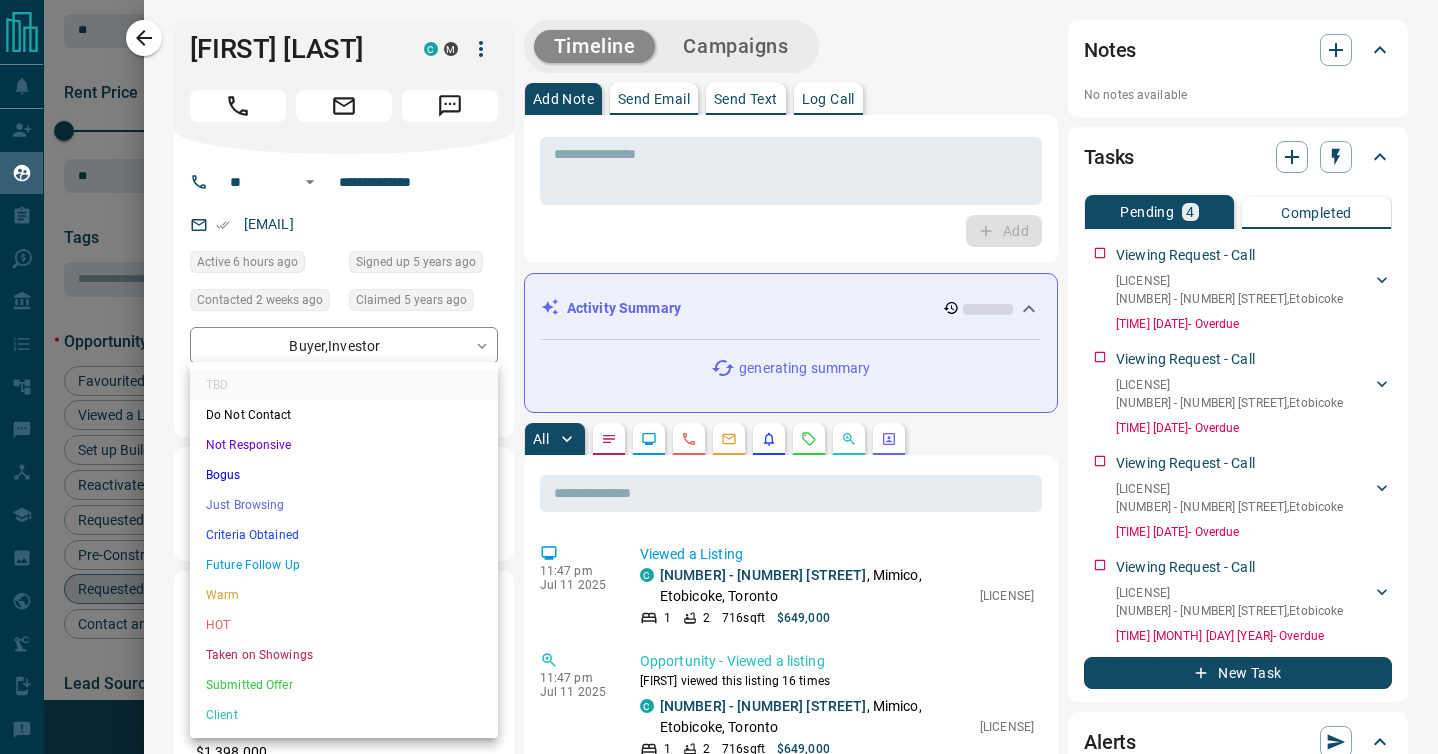 click on "Taken on Showings" at bounding box center (344, 655) 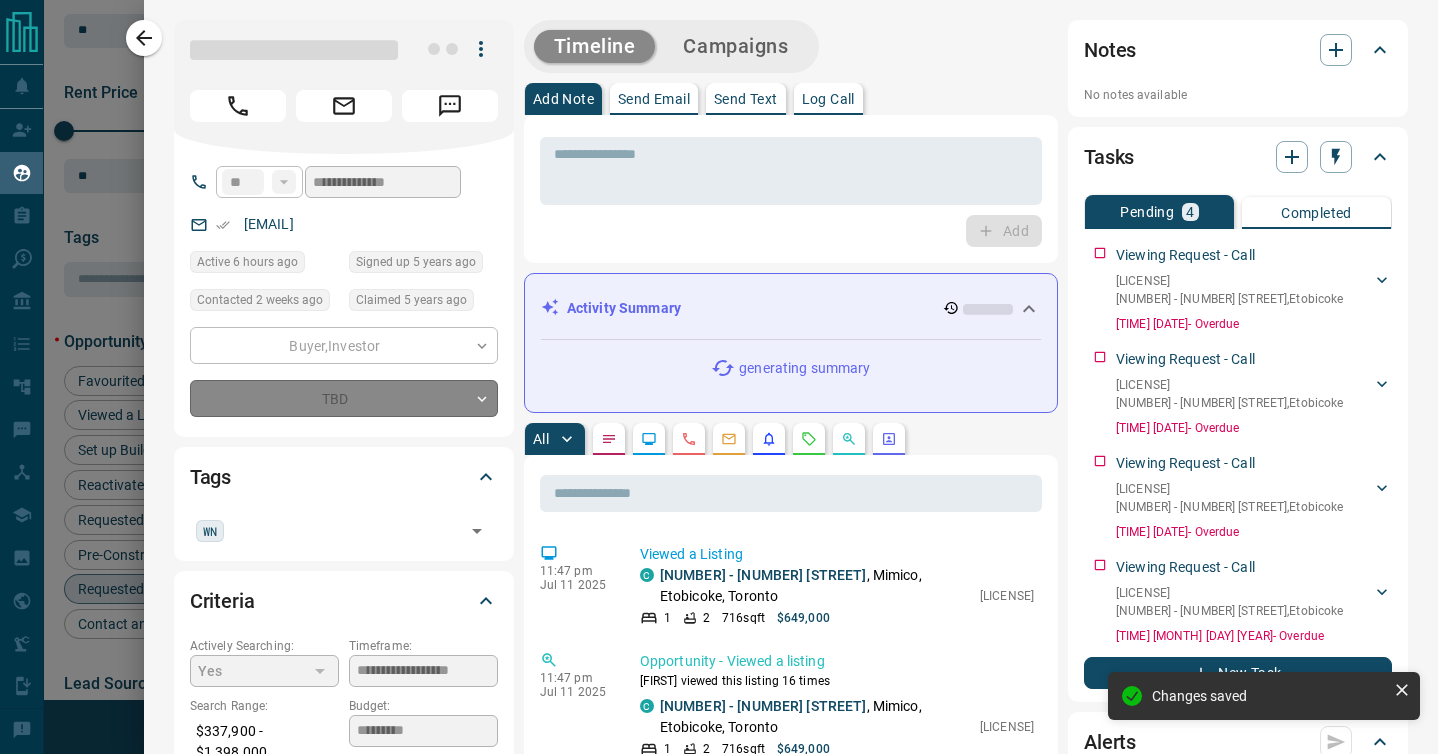 type on "*" 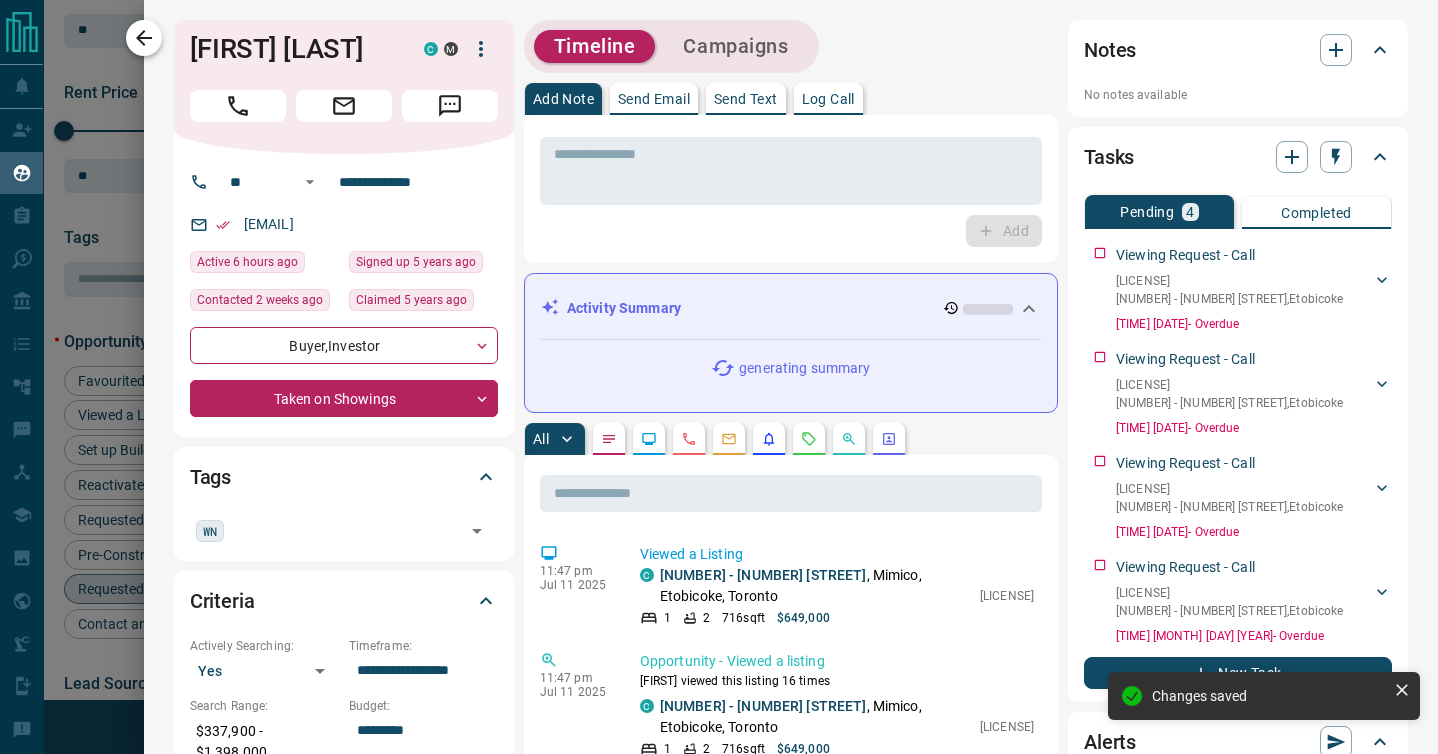 click 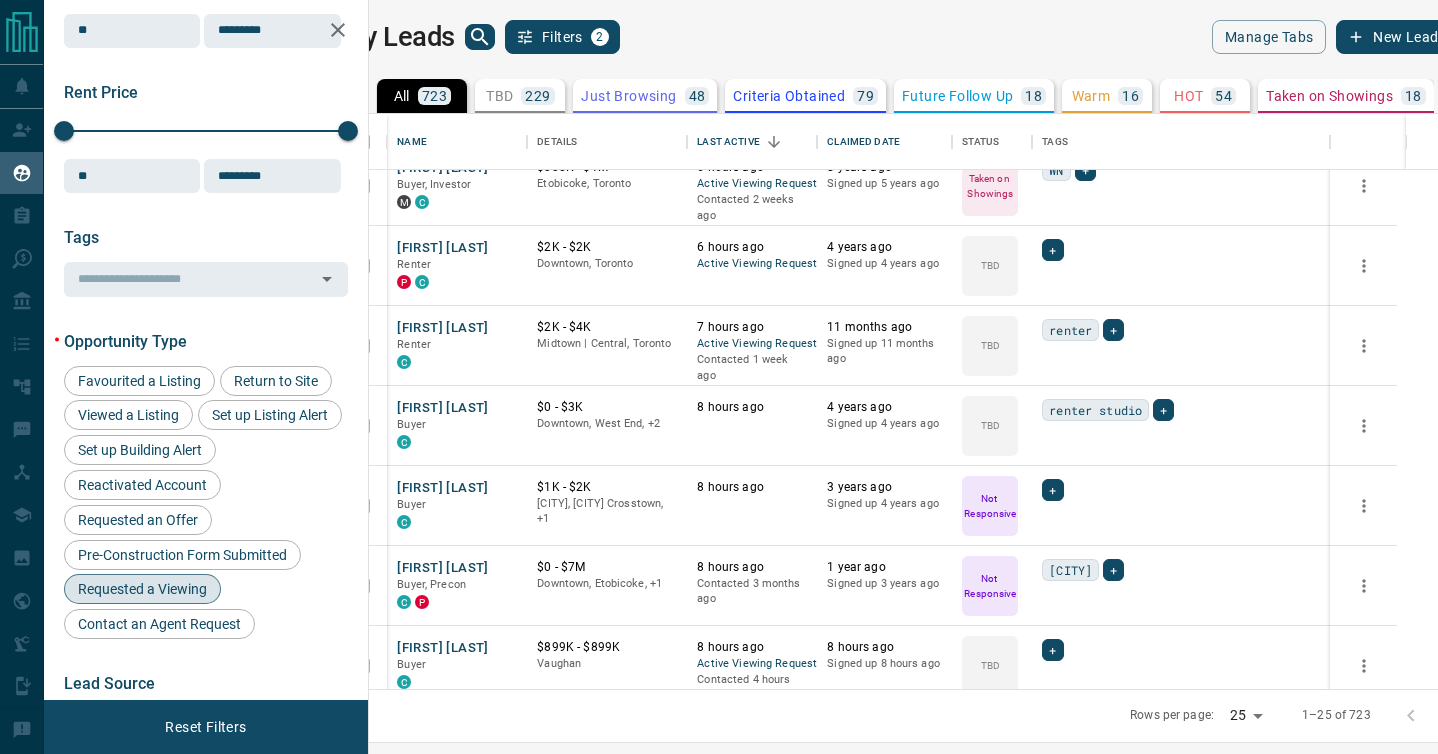 scroll, scrollTop: 413, scrollLeft: 0, axis: vertical 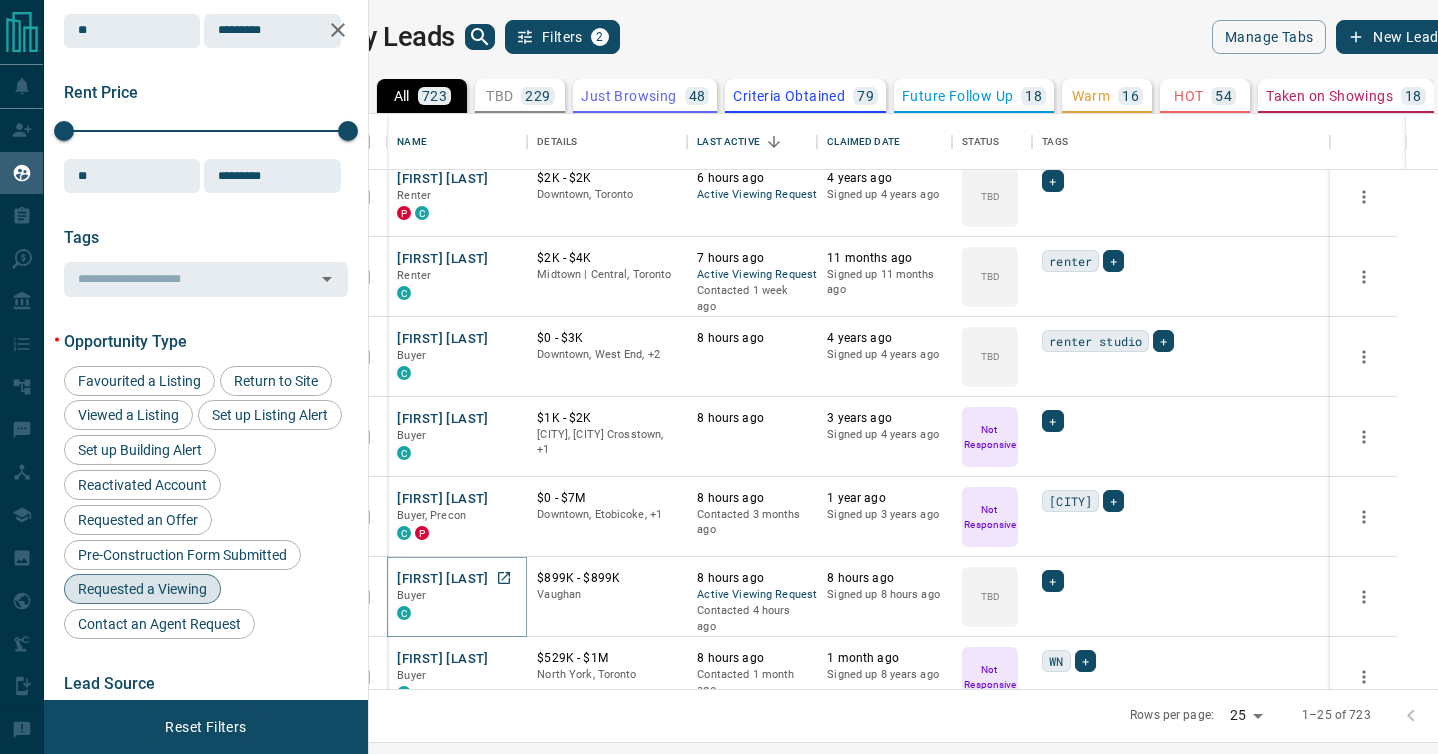 click on "[FIRST] [LAST]" at bounding box center (442, 579) 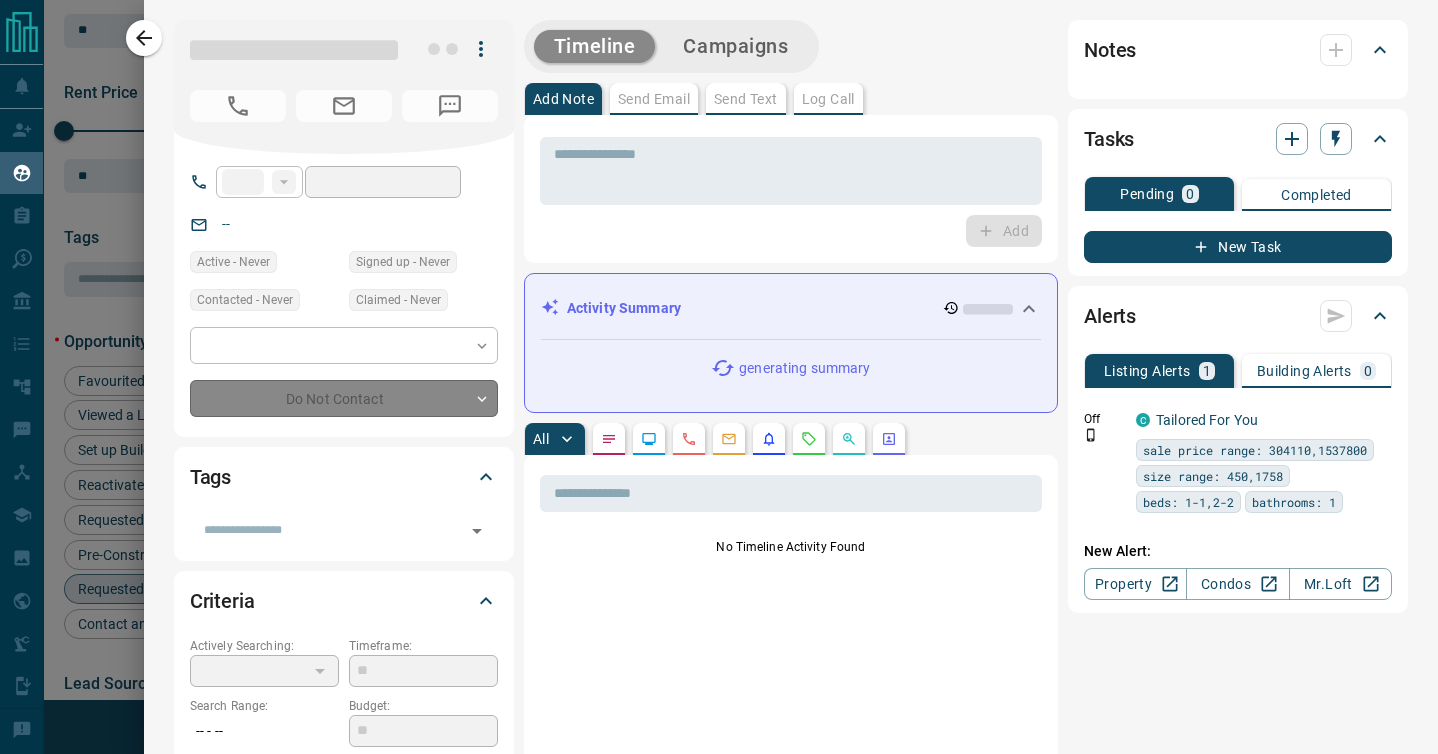 type on "**" 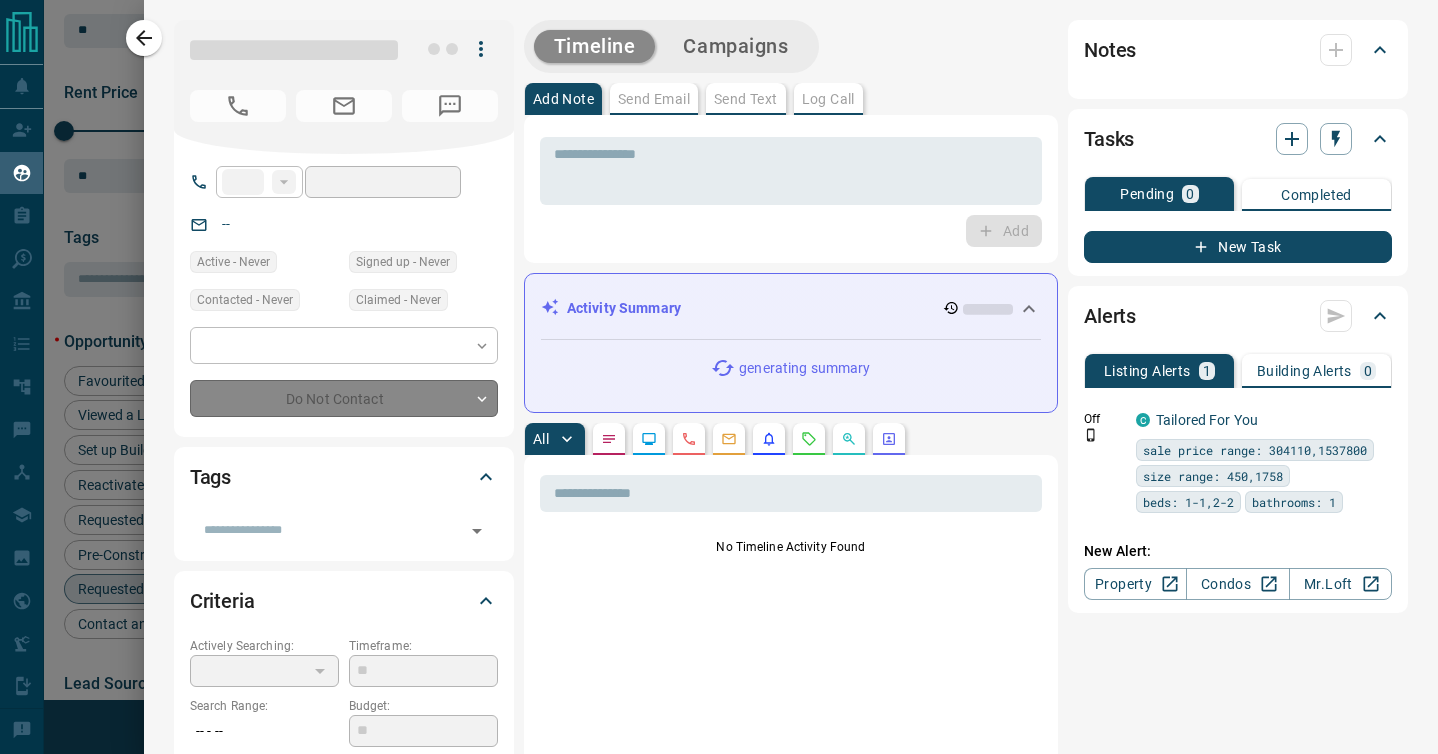 type on "**********" 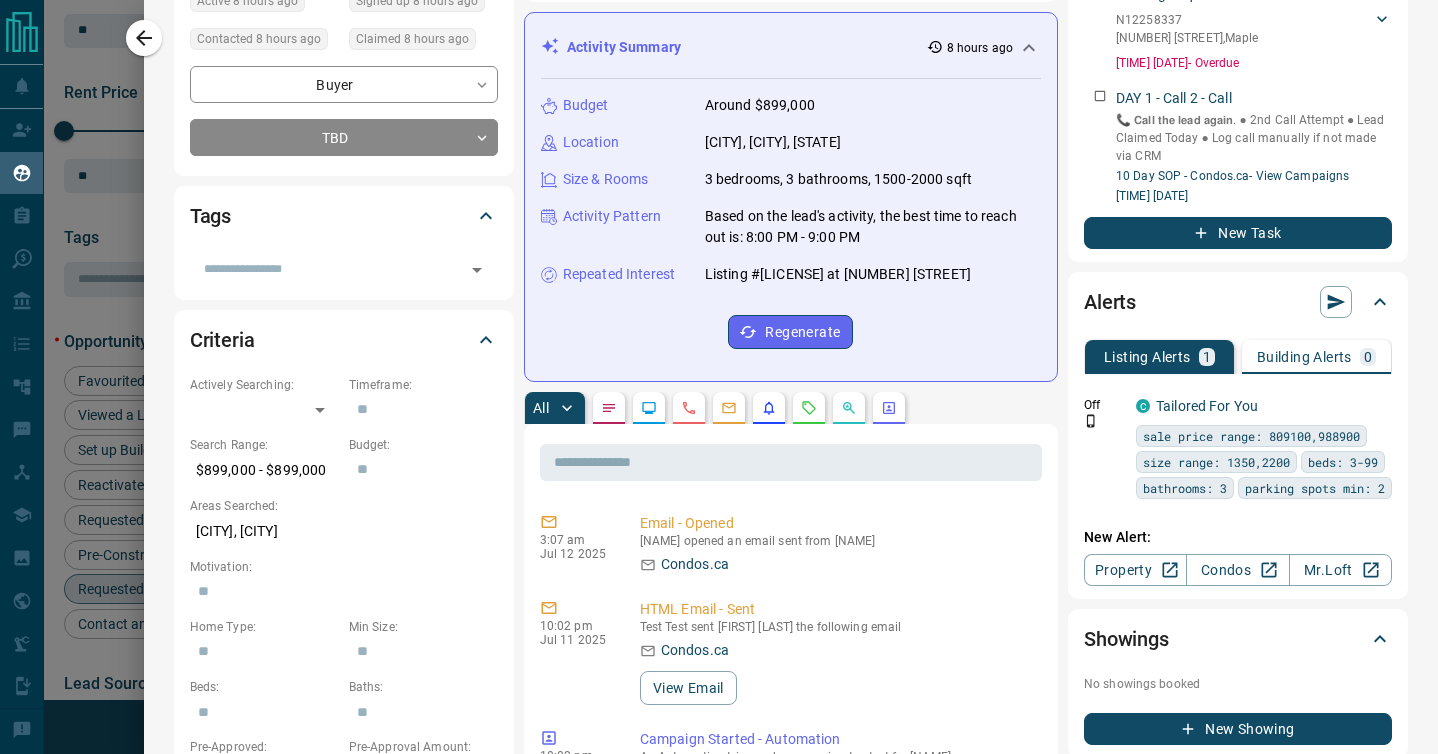 scroll, scrollTop: 322, scrollLeft: 0, axis: vertical 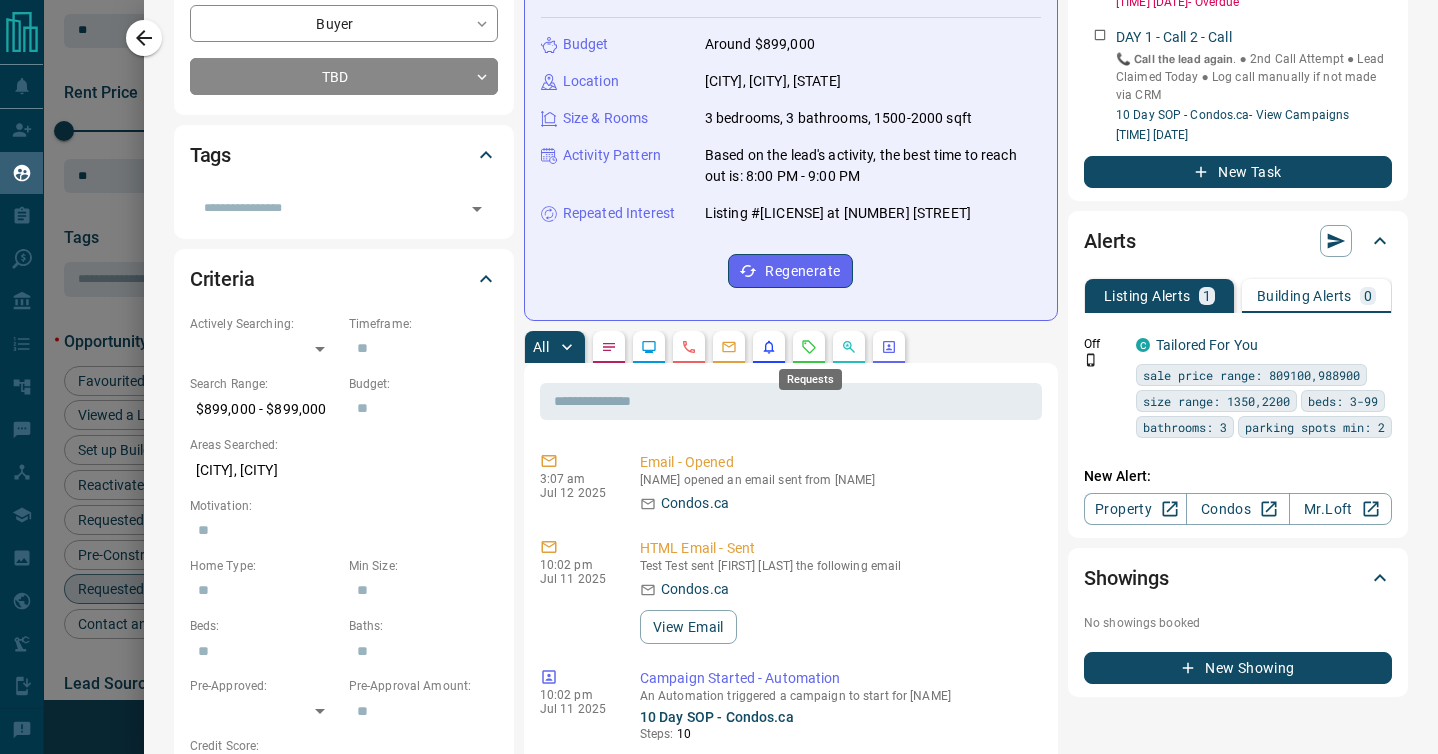 click 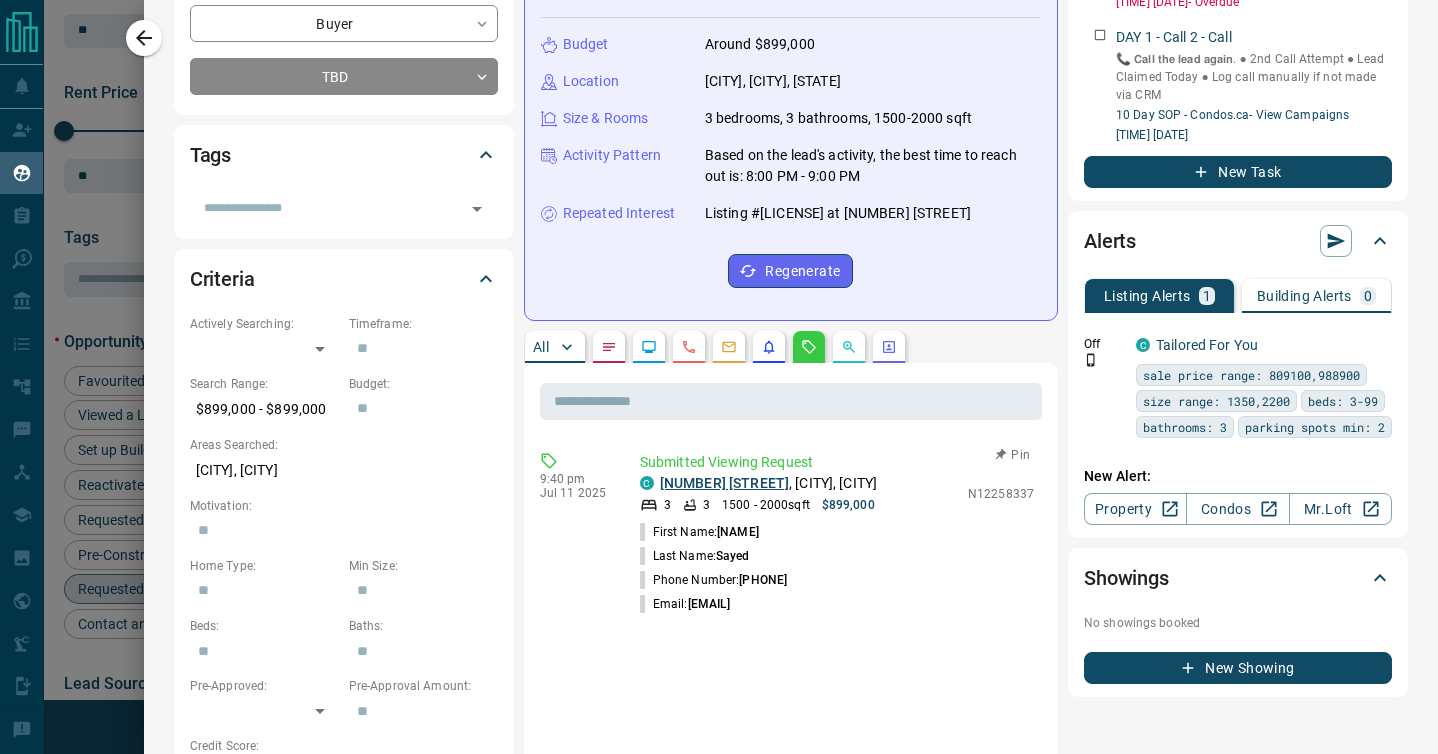 drag, startPoint x: 845, startPoint y: 485, endPoint x: 660, endPoint y: 485, distance: 185 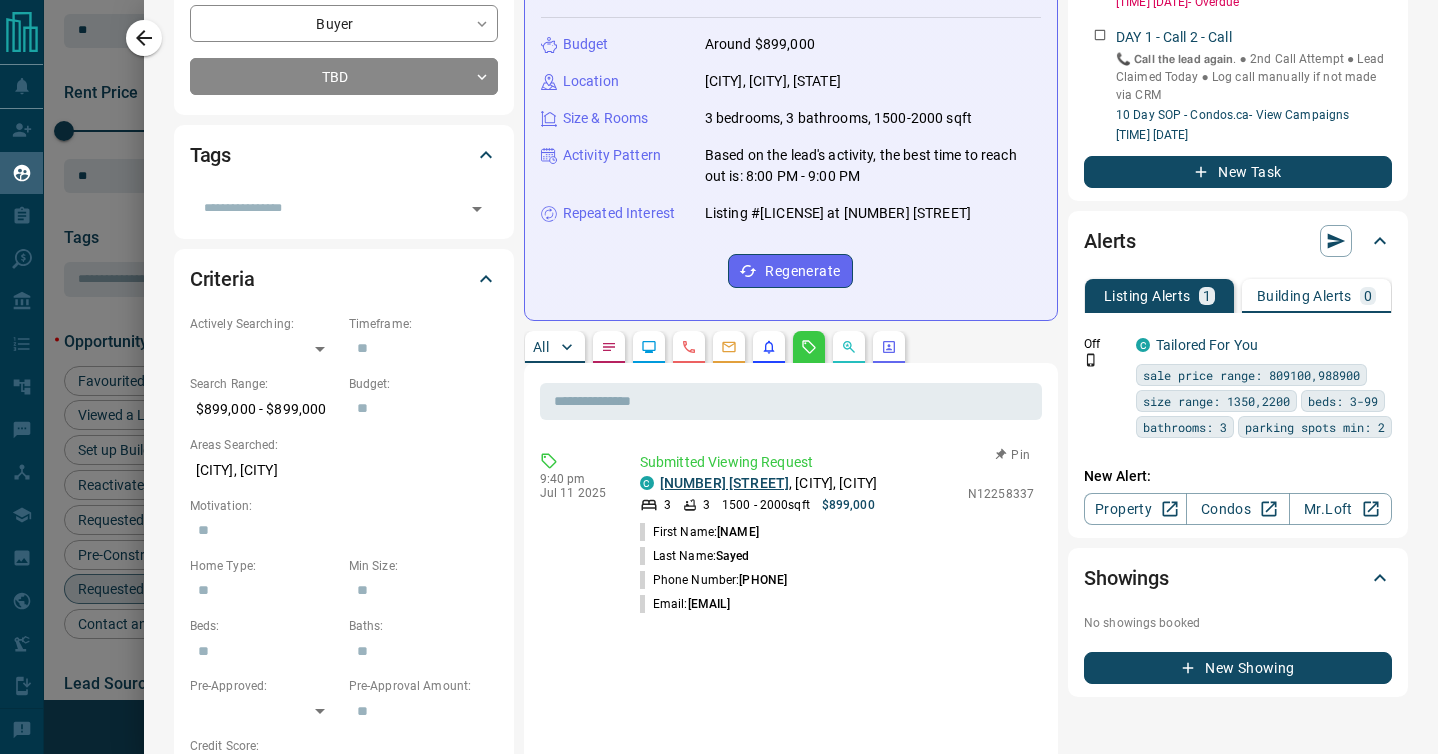 click on "[NUMBER] [STREET] , [CITY], [CITY]" at bounding box center [768, 483] 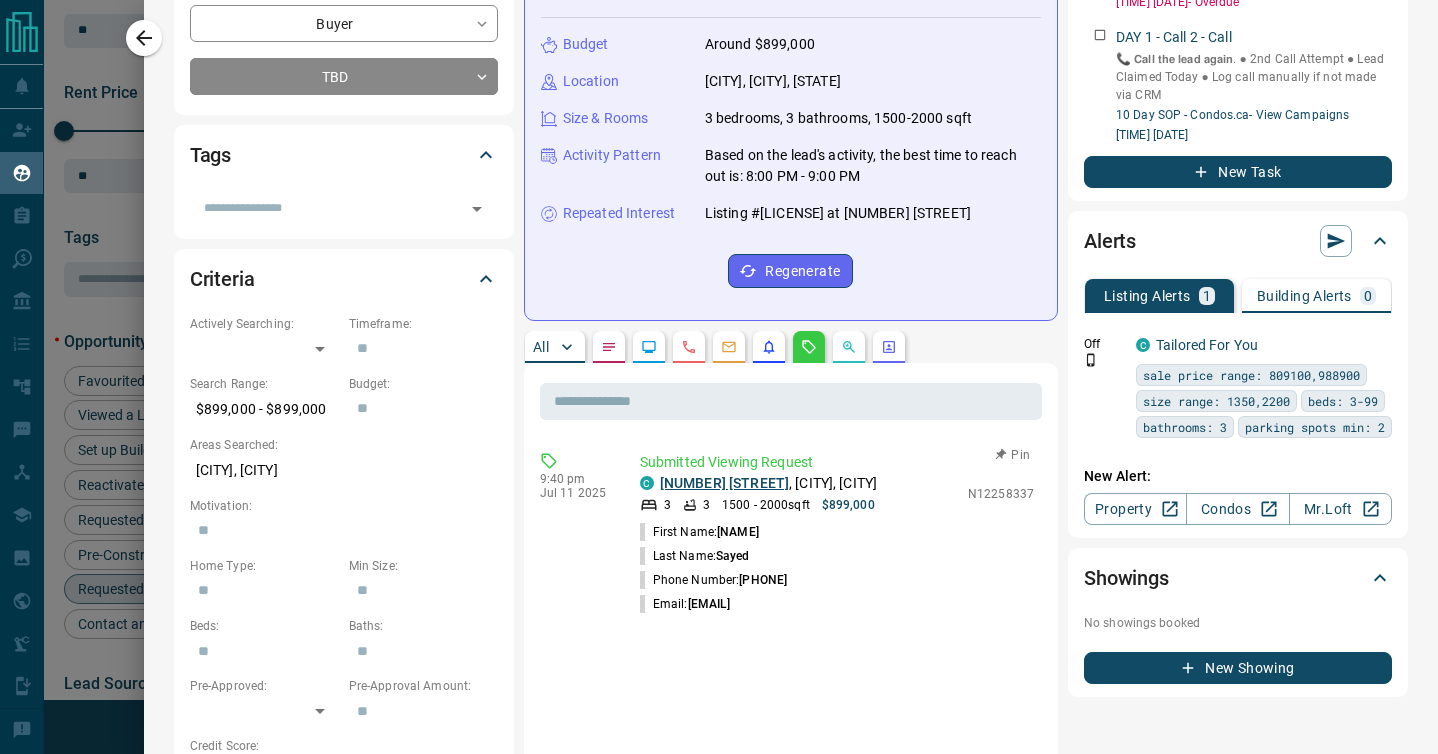 copy on "[NUMBER] [STREET] , [CITY]" 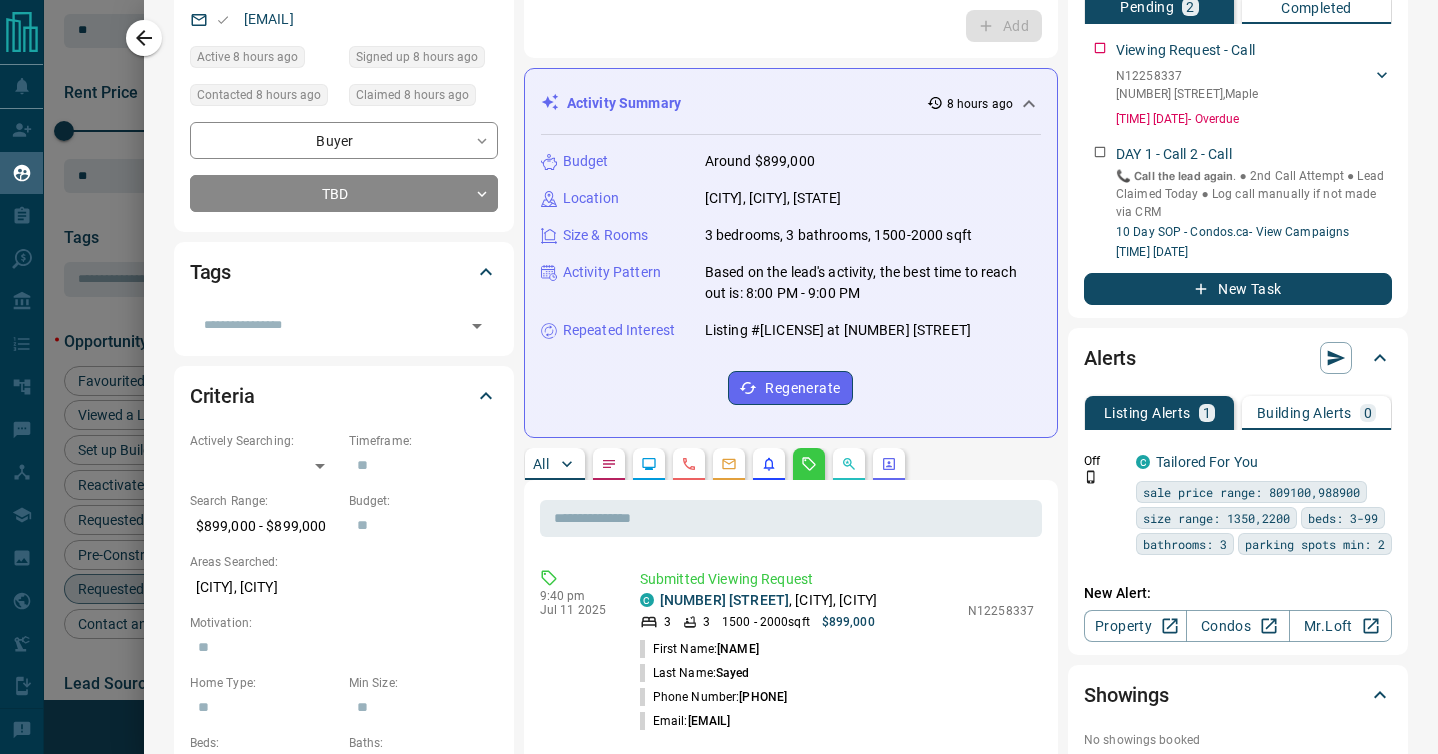 scroll, scrollTop: 0, scrollLeft: 0, axis: both 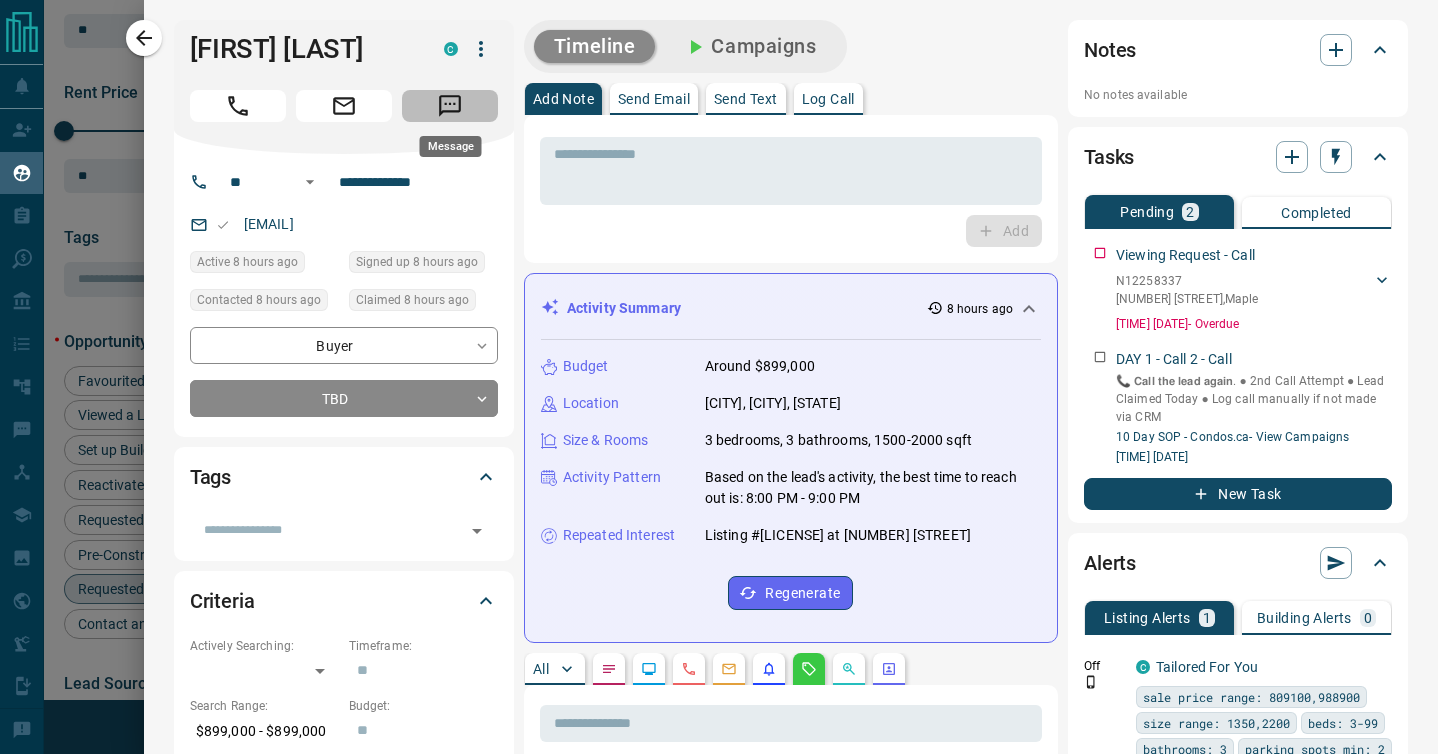 click 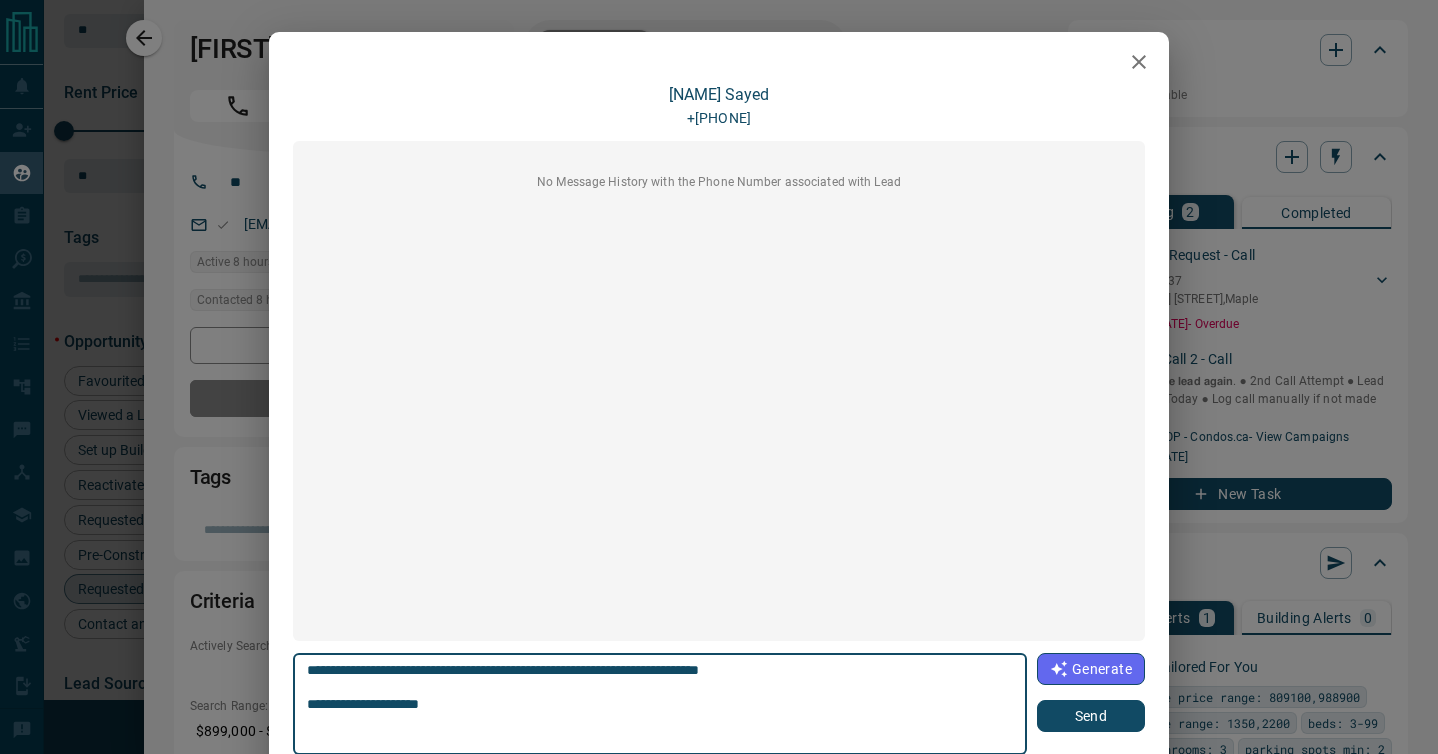 type on "**********" 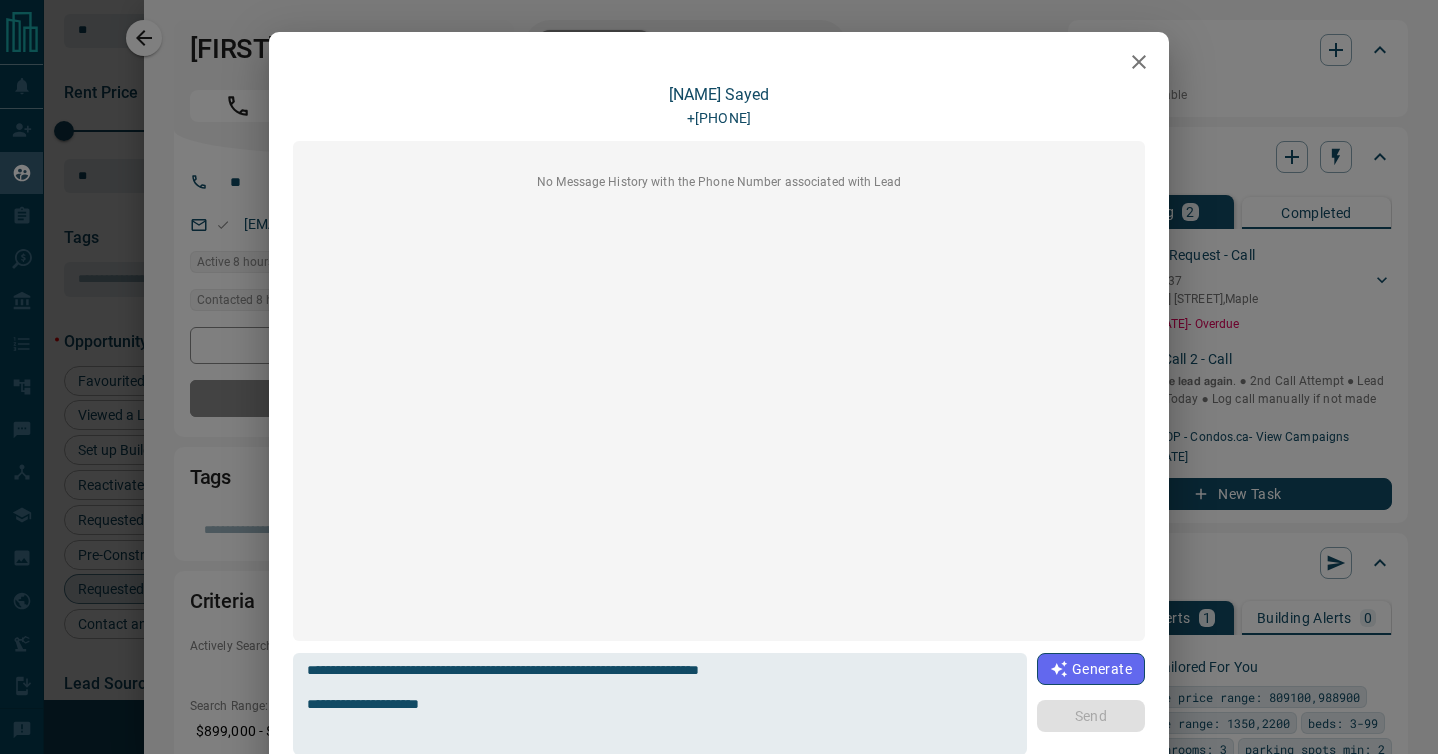 type 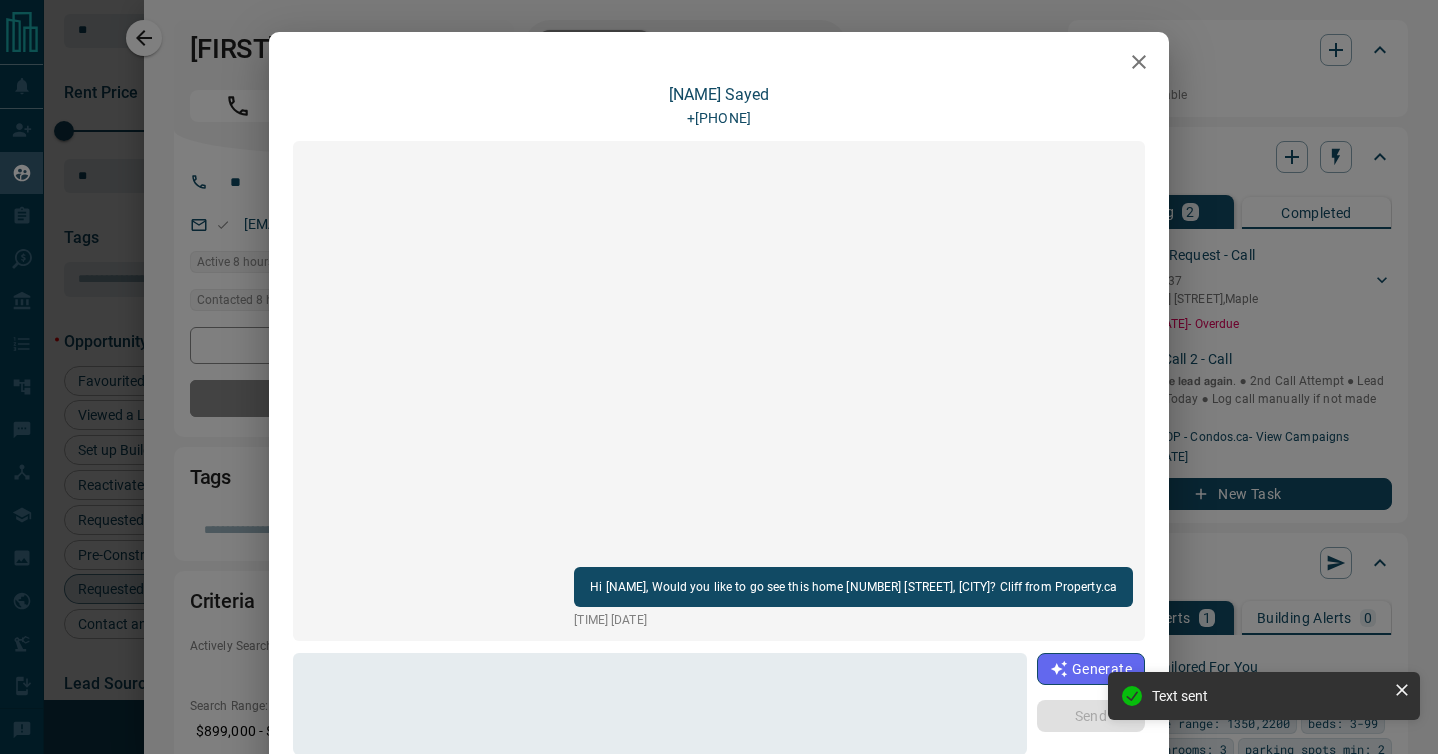 click on "[NAME] +[PHONE] Hi [NAME],  Would you like to go see this home [NUMBER] [STREET], [CITY]?
Cliff from Property.ca [TIME] [MONTH] [DAY] [YEAR] * ​ Generate Send ​ Manage Templates" at bounding box center (719, 377) 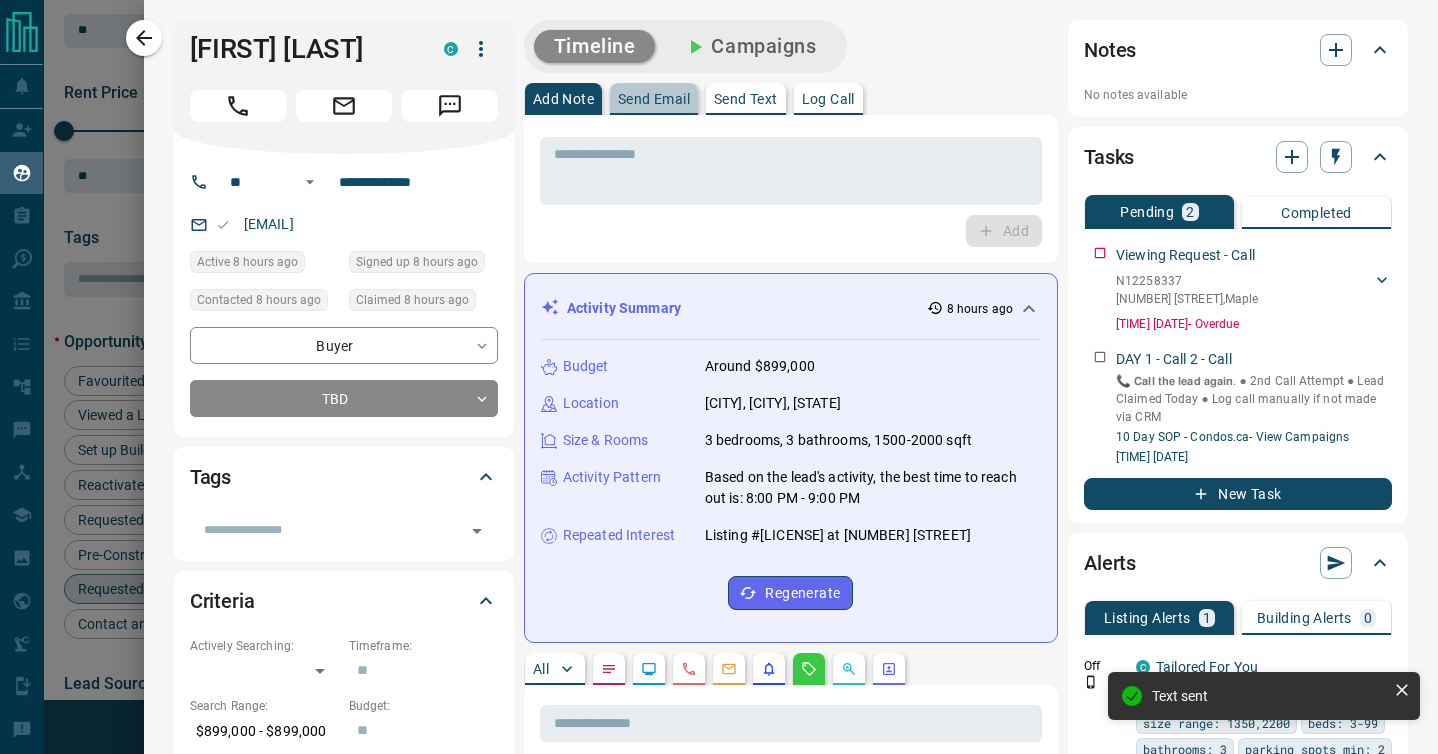 click on "Send Email" at bounding box center (654, 99) 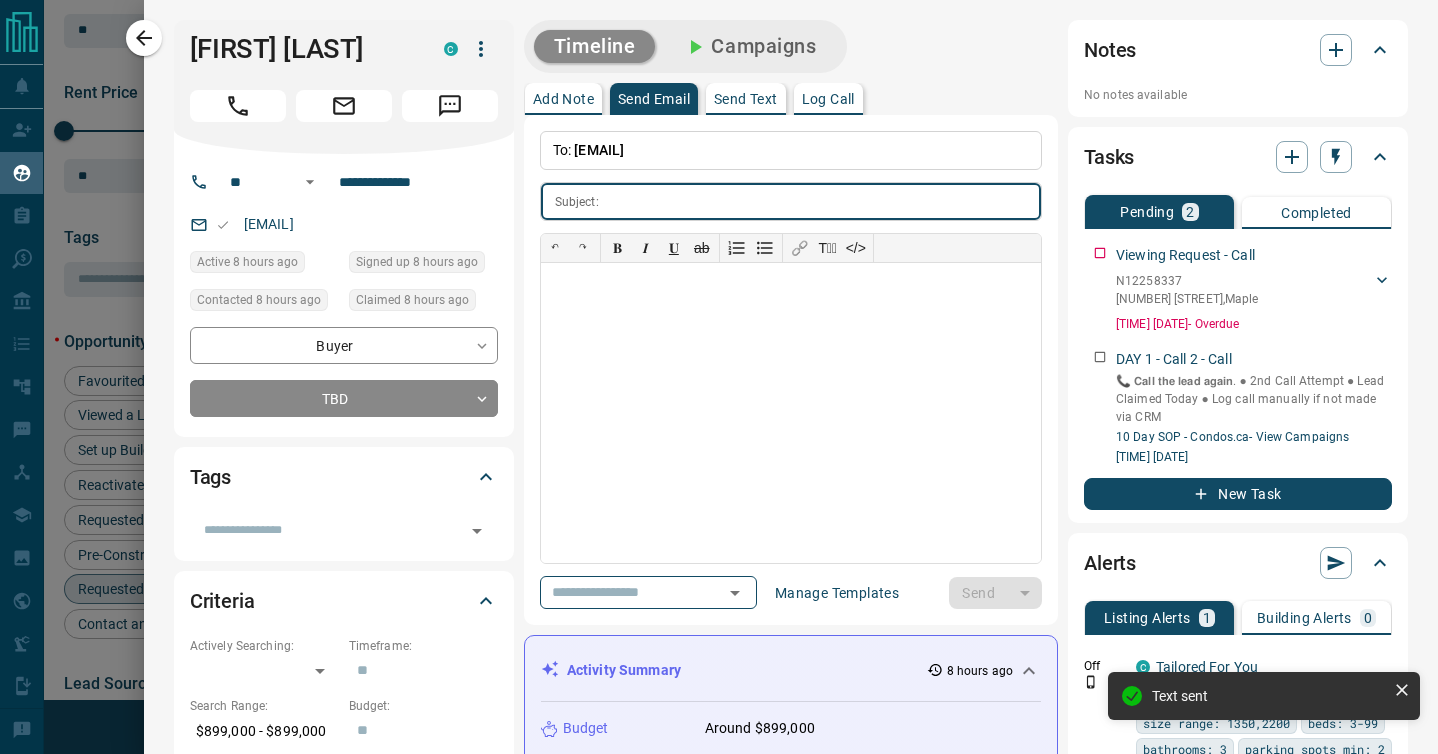click on "Send Email" at bounding box center [654, 99] 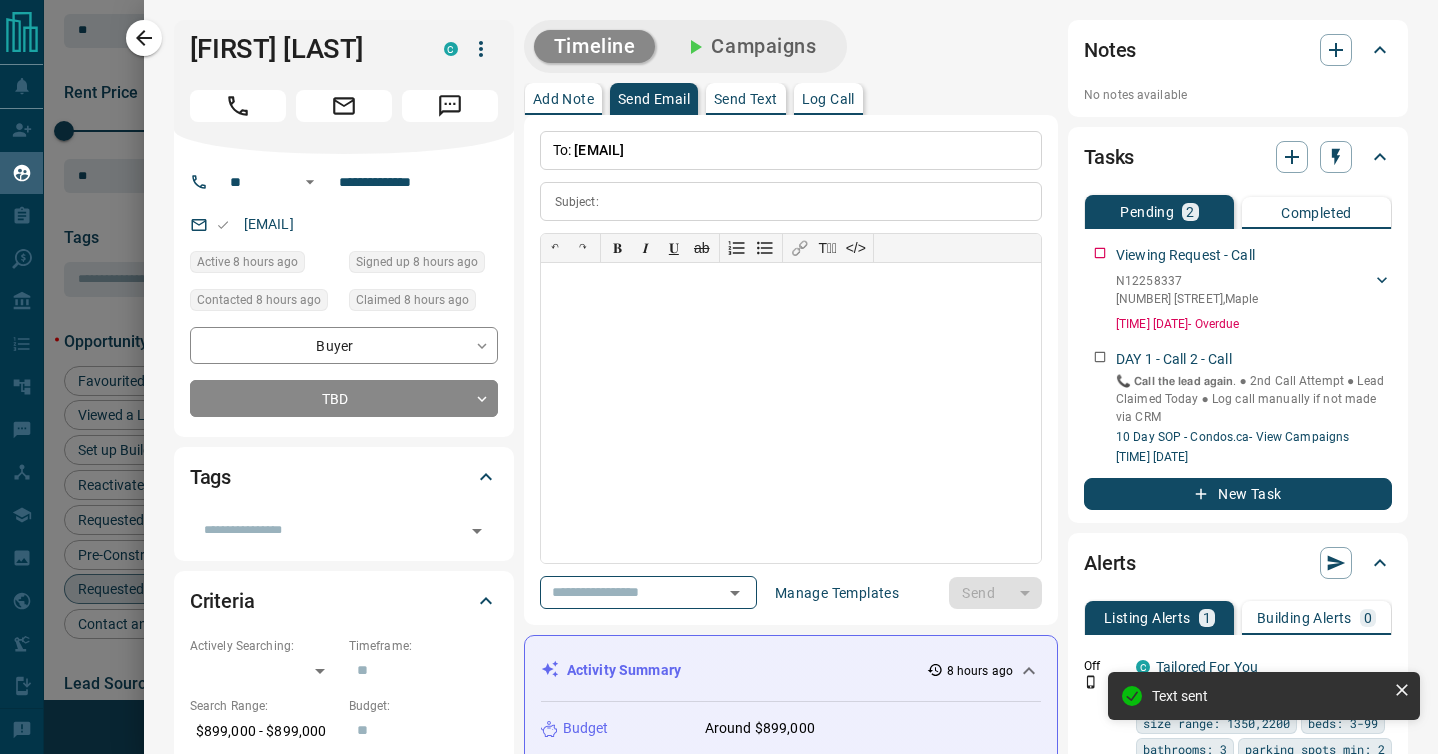 type 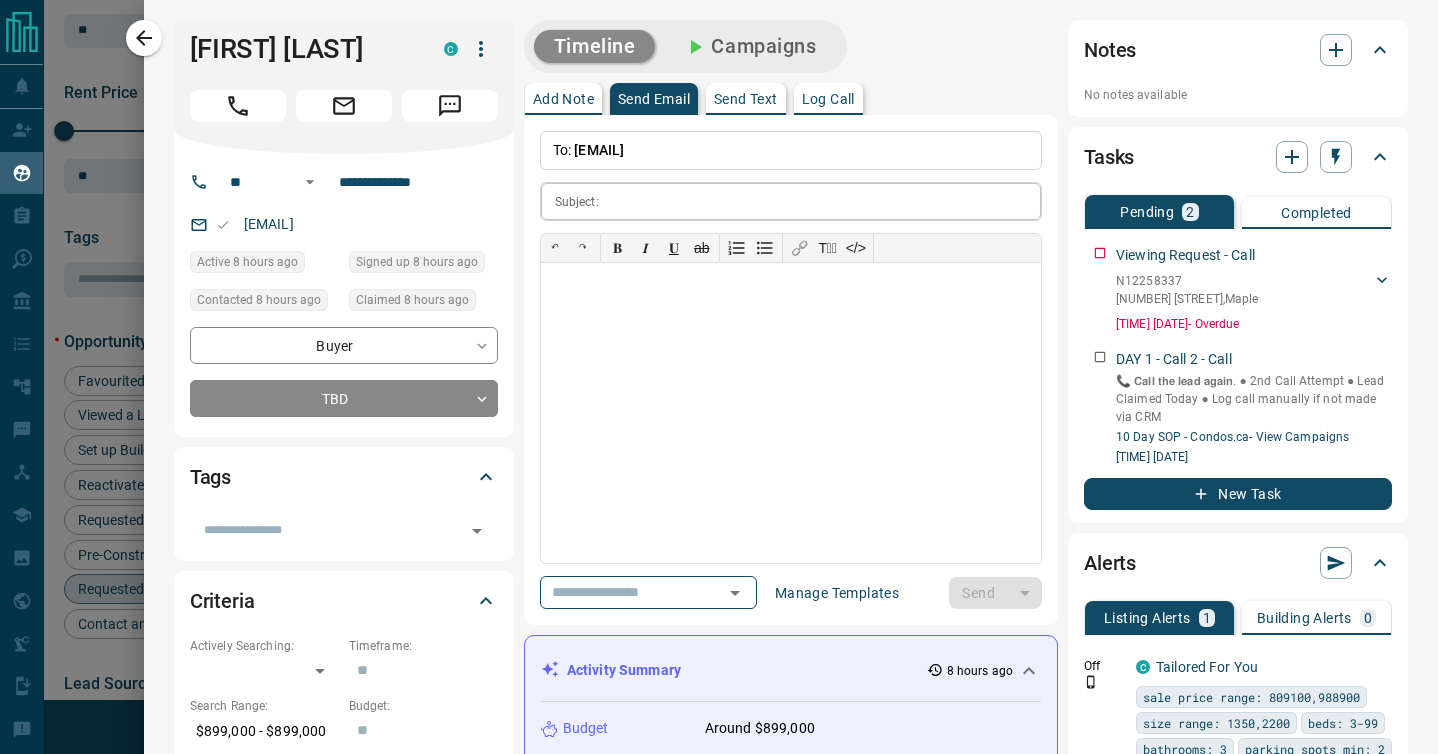 click at bounding box center [824, 201] 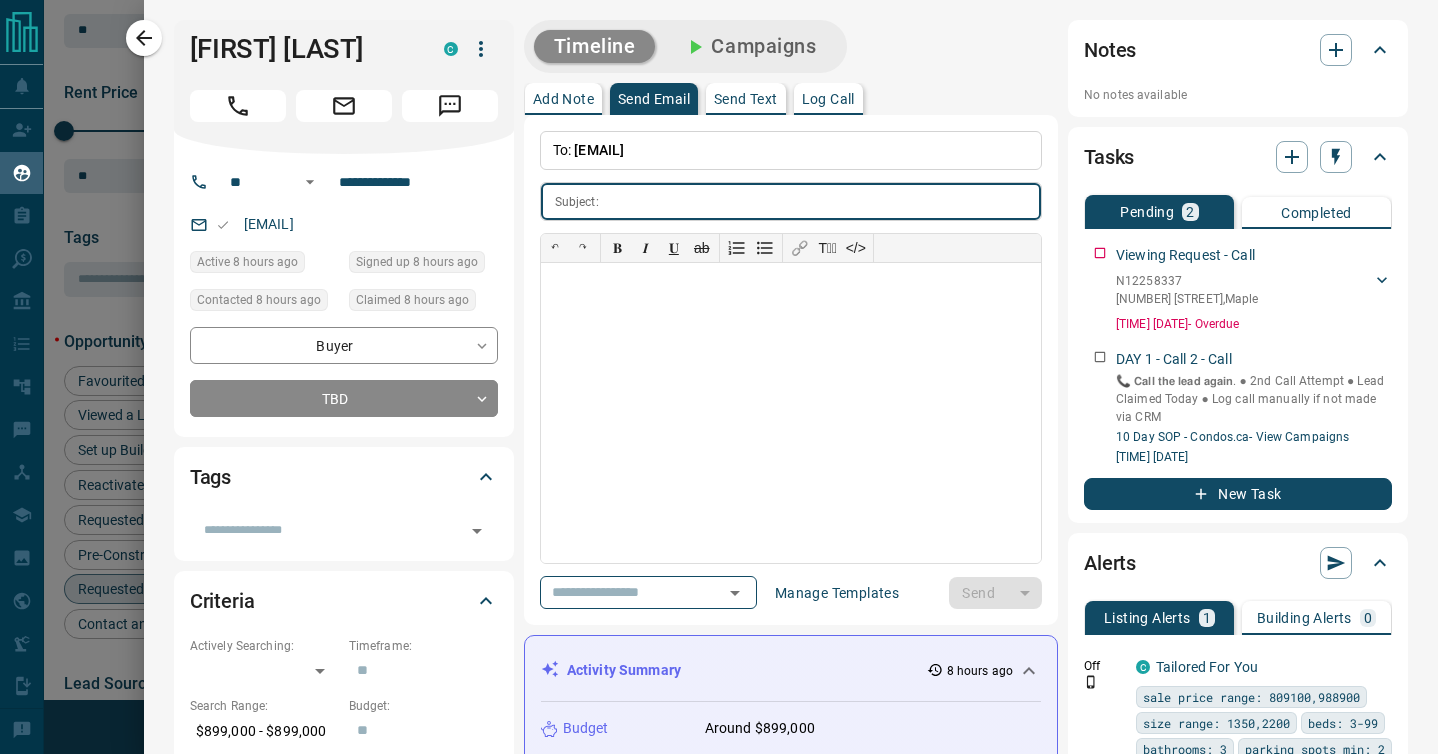 paste on "**********" 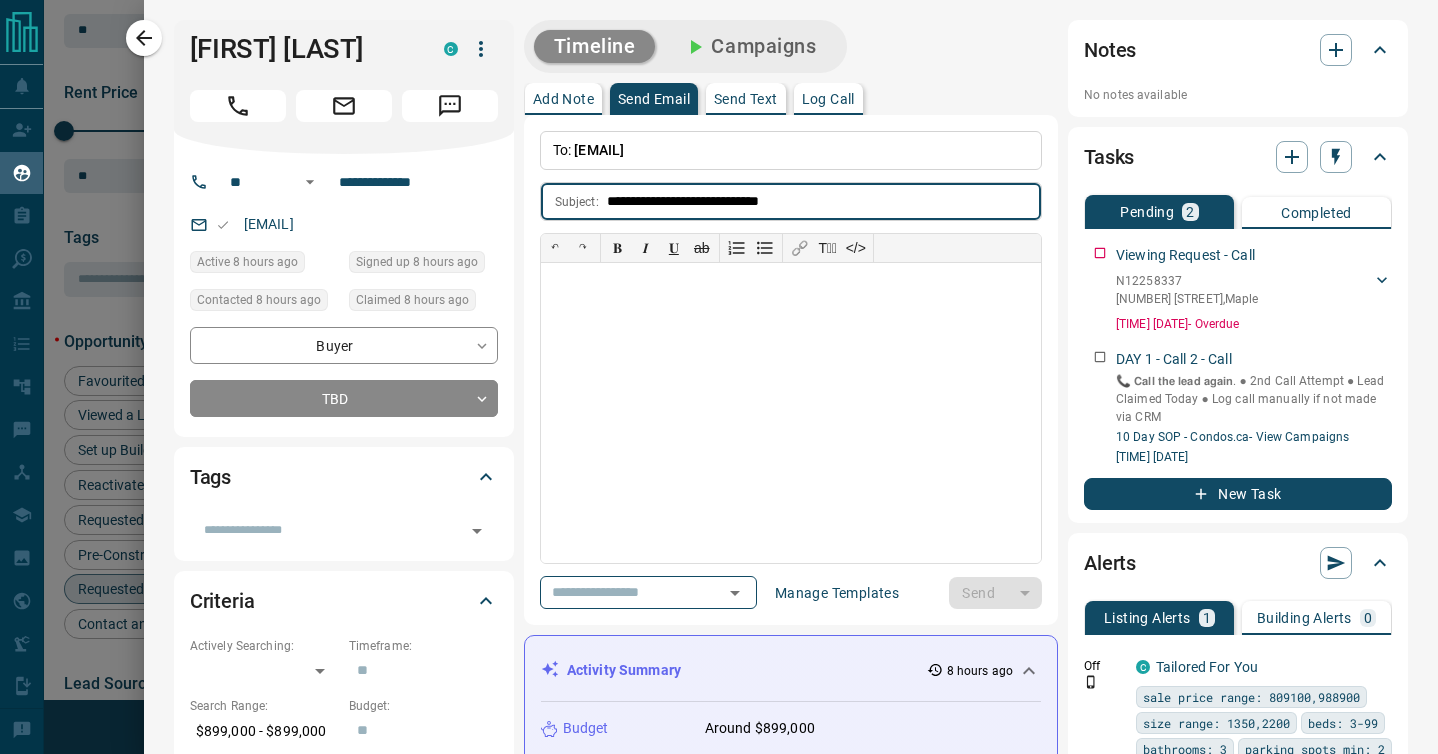type on "**********" 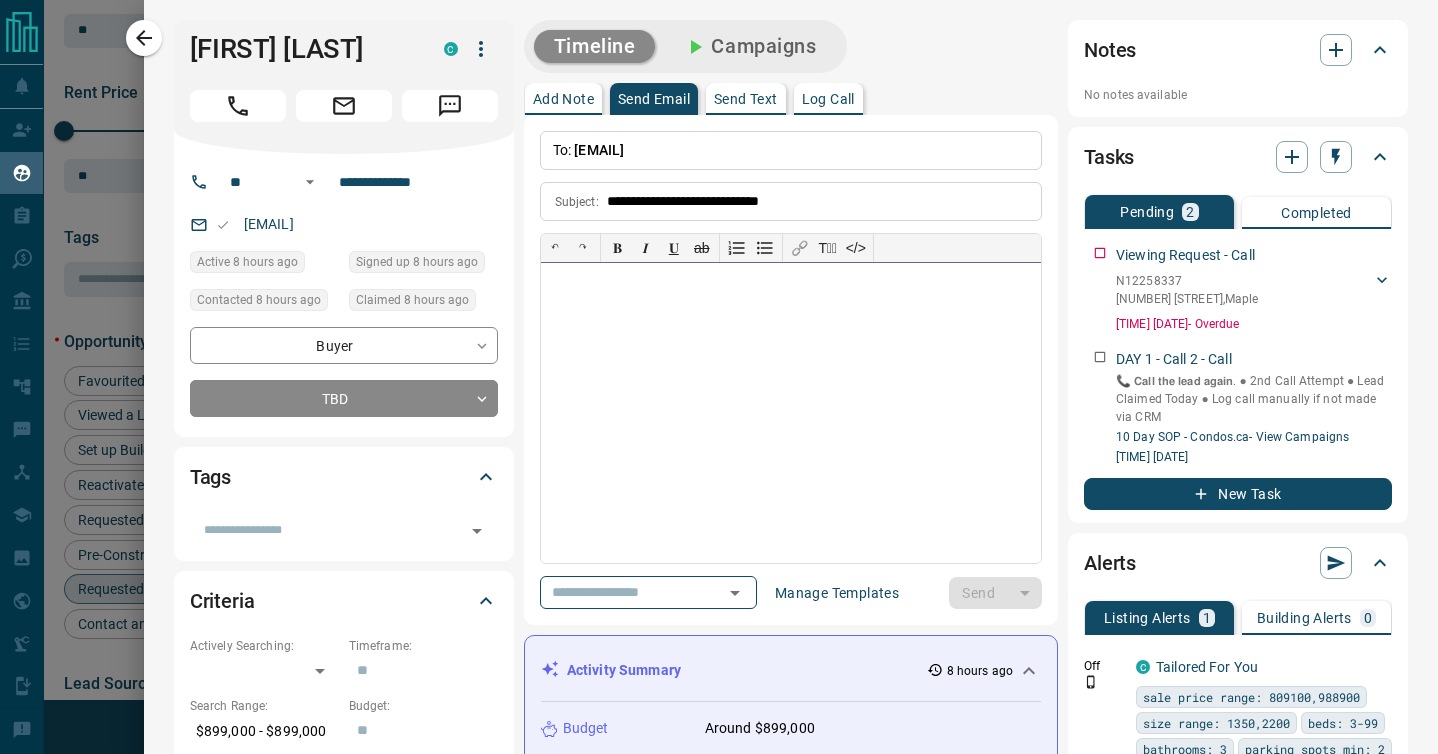 click at bounding box center (791, 413) 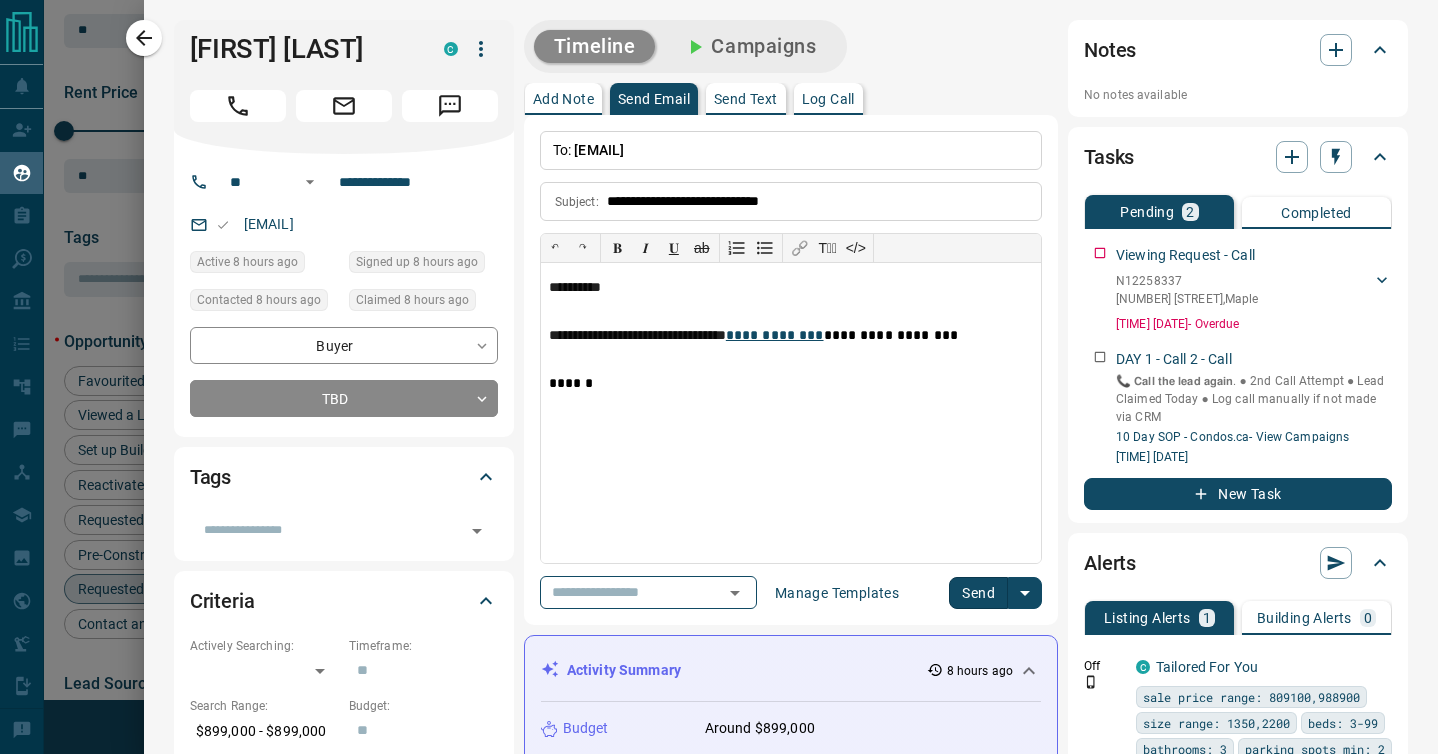 click on "Send" at bounding box center (978, 593) 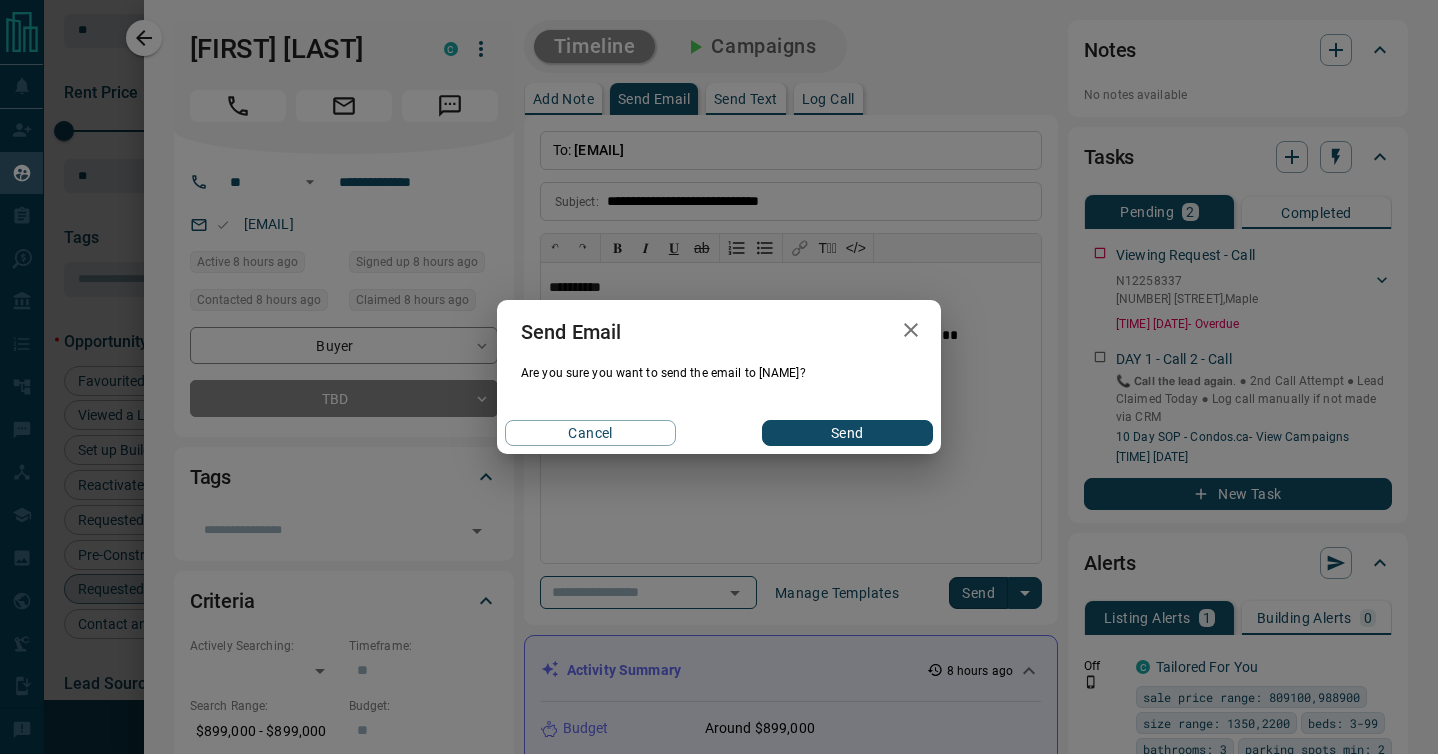 click on "Send" at bounding box center [847, 433] 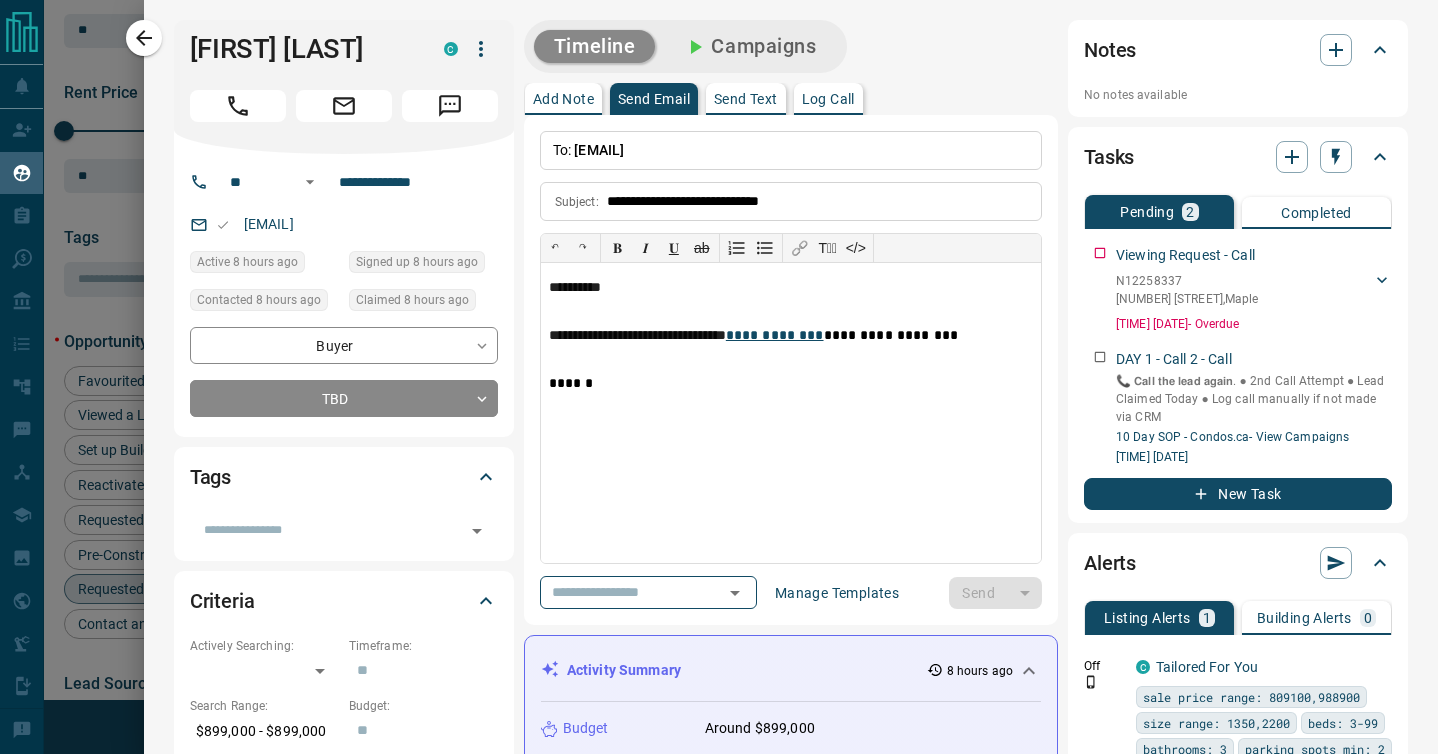 type 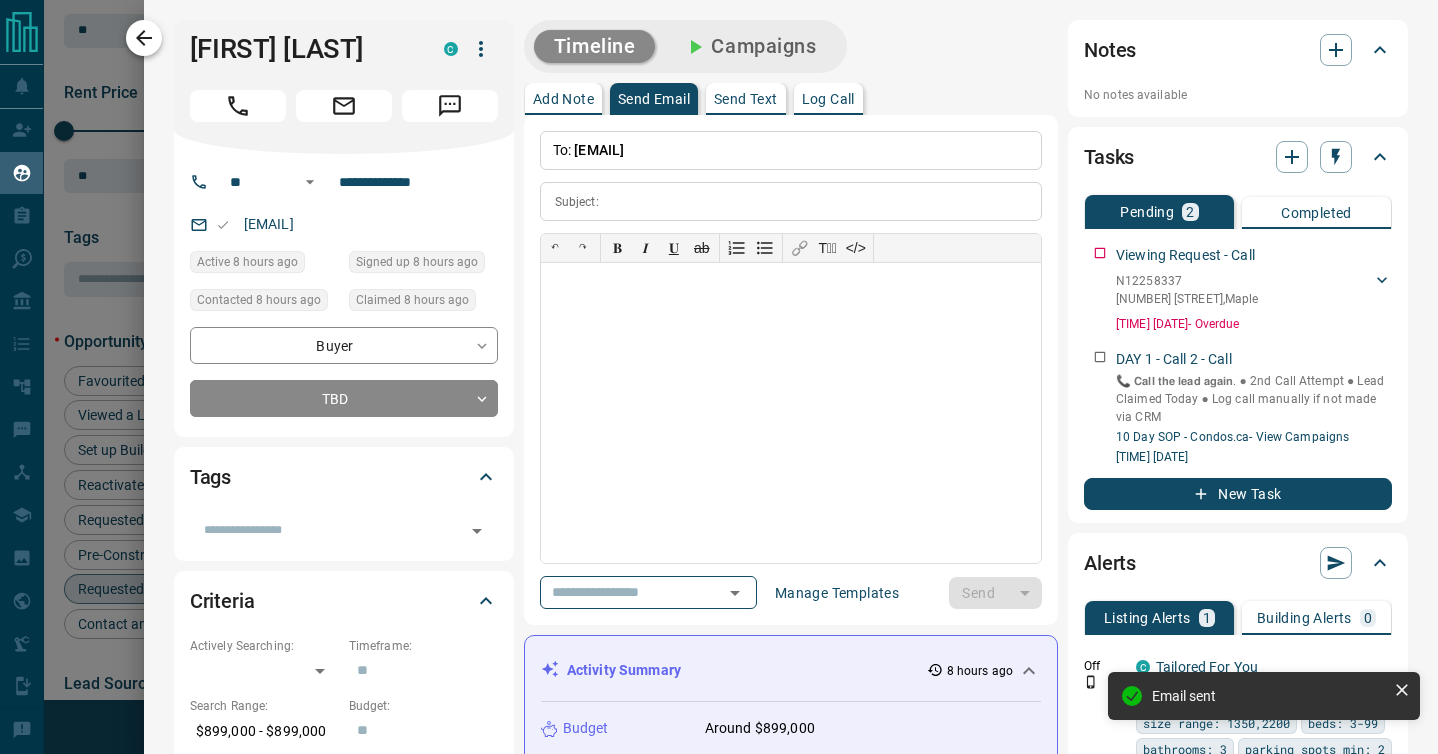 click 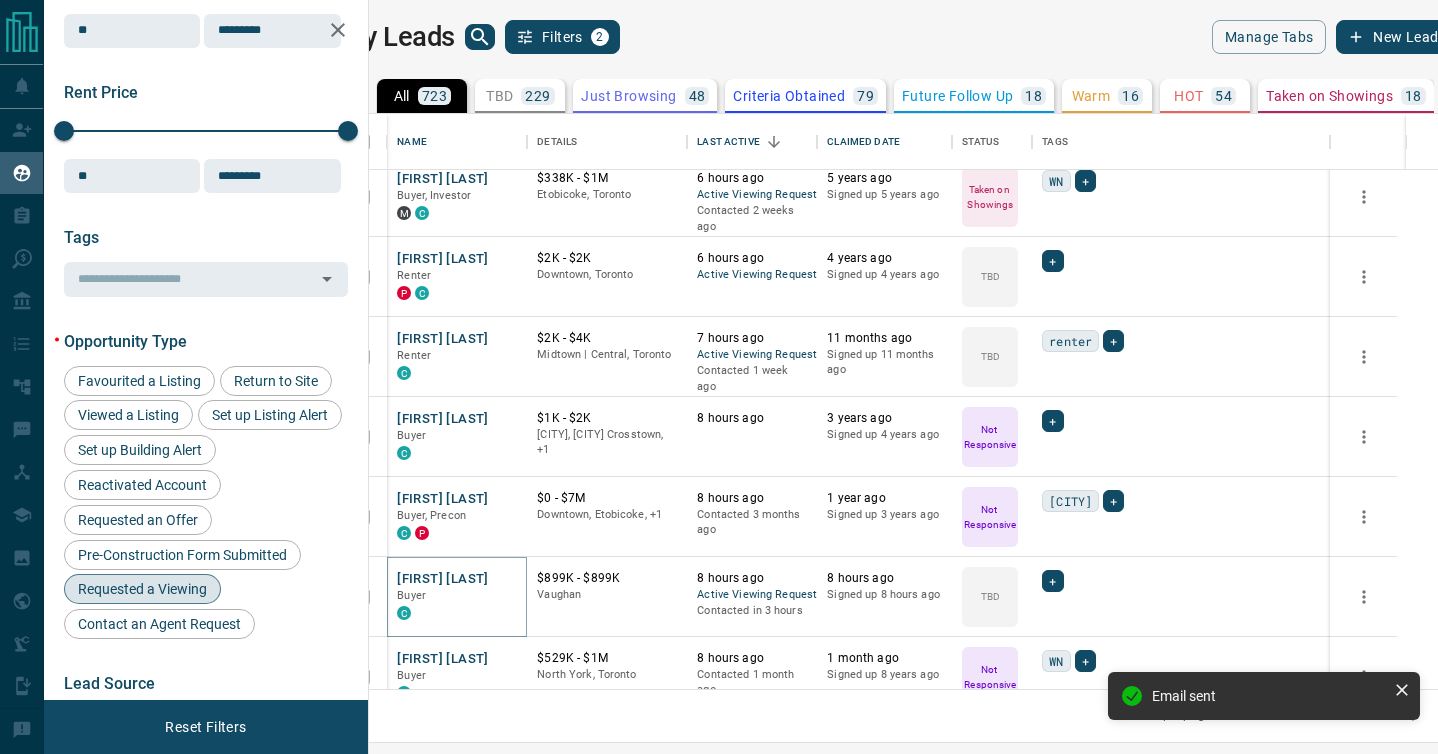 scroll, scrollTop: 493, scrollLeft: 0, axis: vertical 